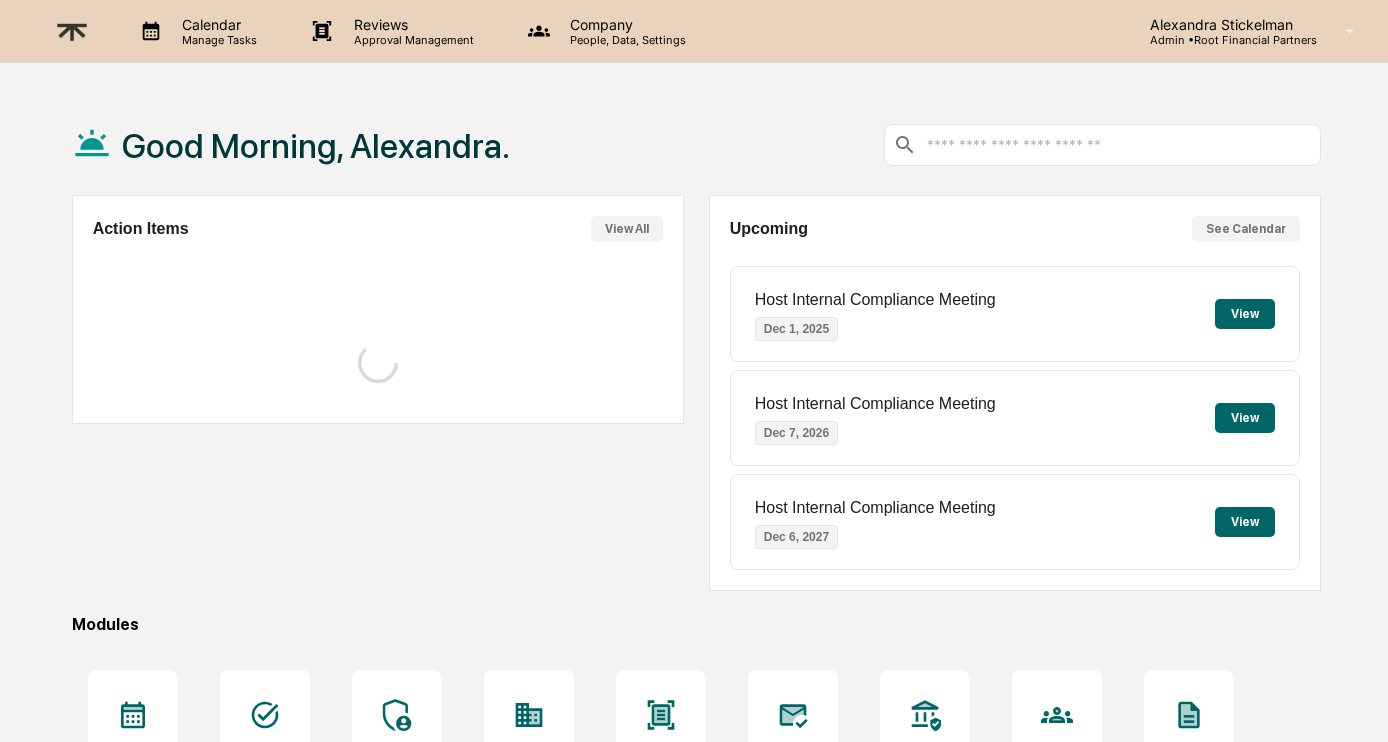 scroll, scrollTop: 0, scrollLeft: 0, axis: both 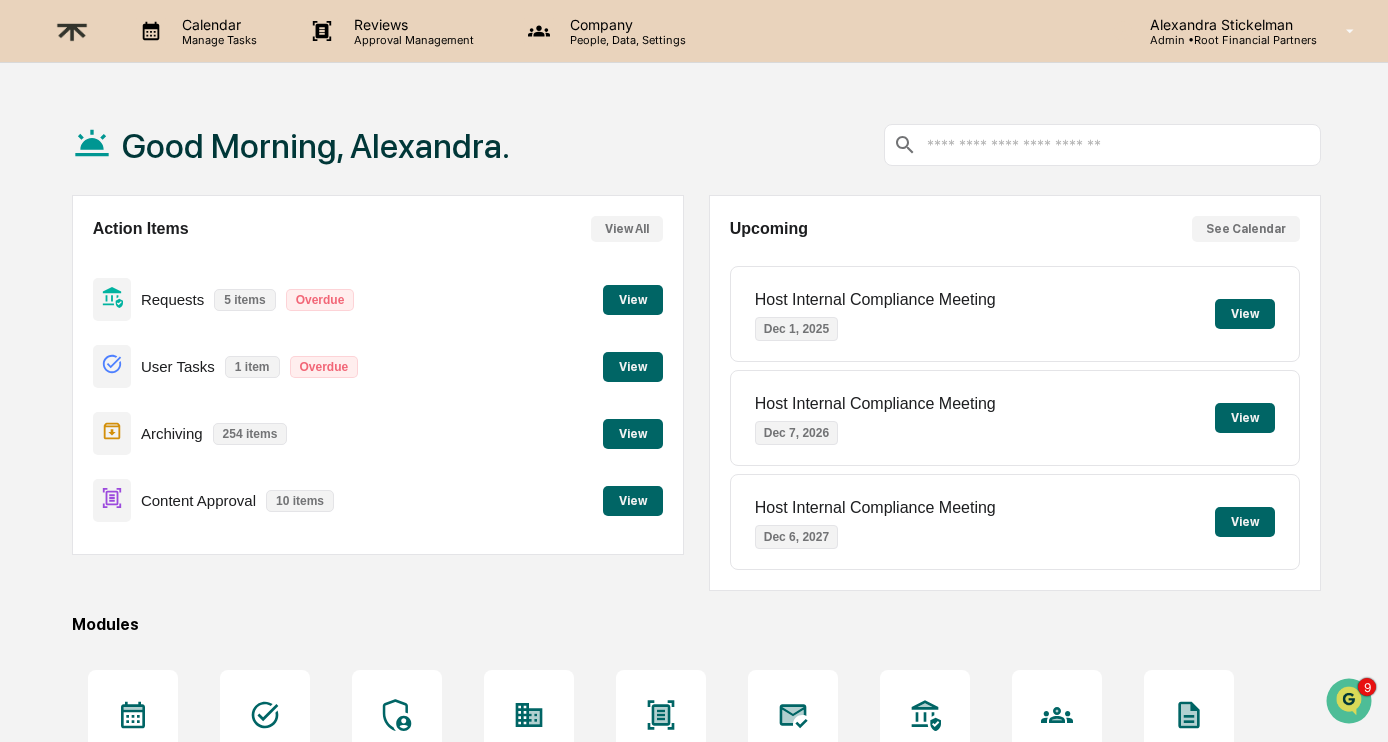 click on "View" at bounding box center [633, 501] 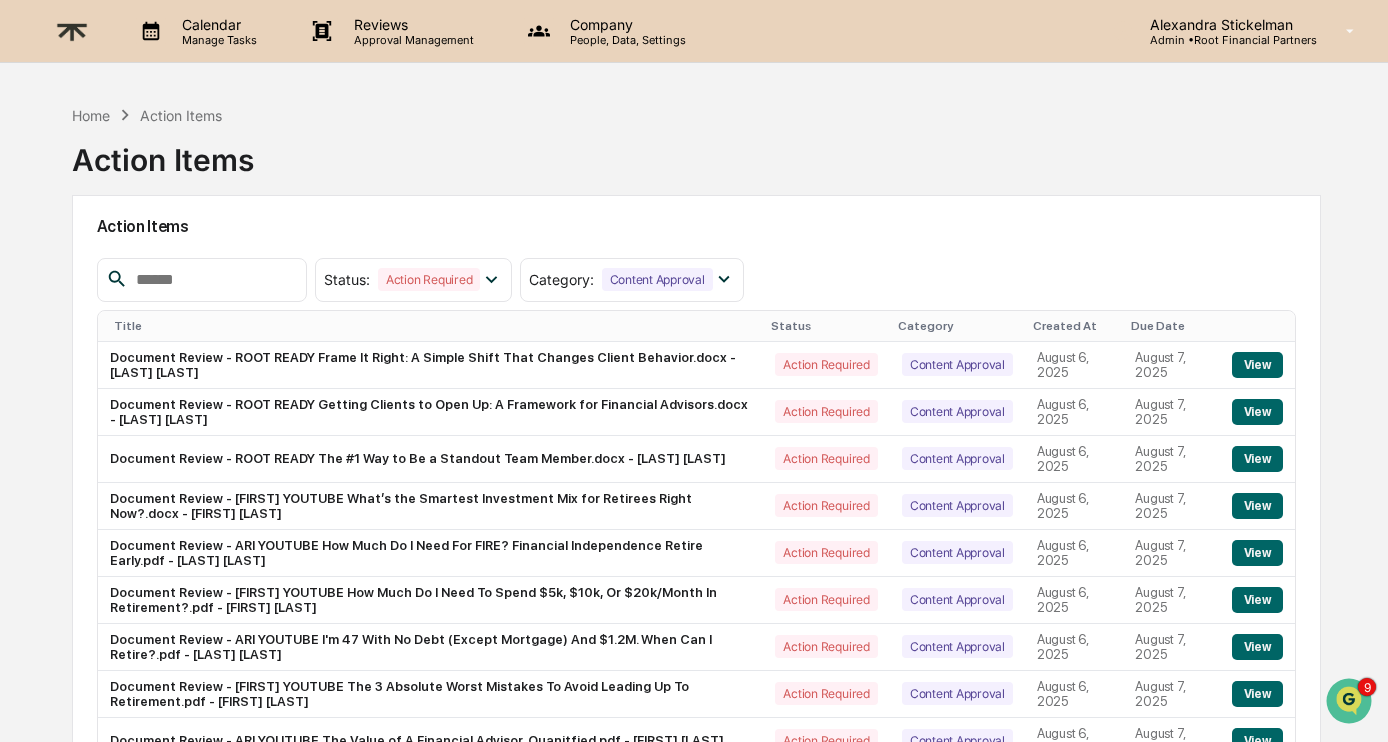 scroll, scrollTop: 162, scrollLeft: 0, axis: vertical 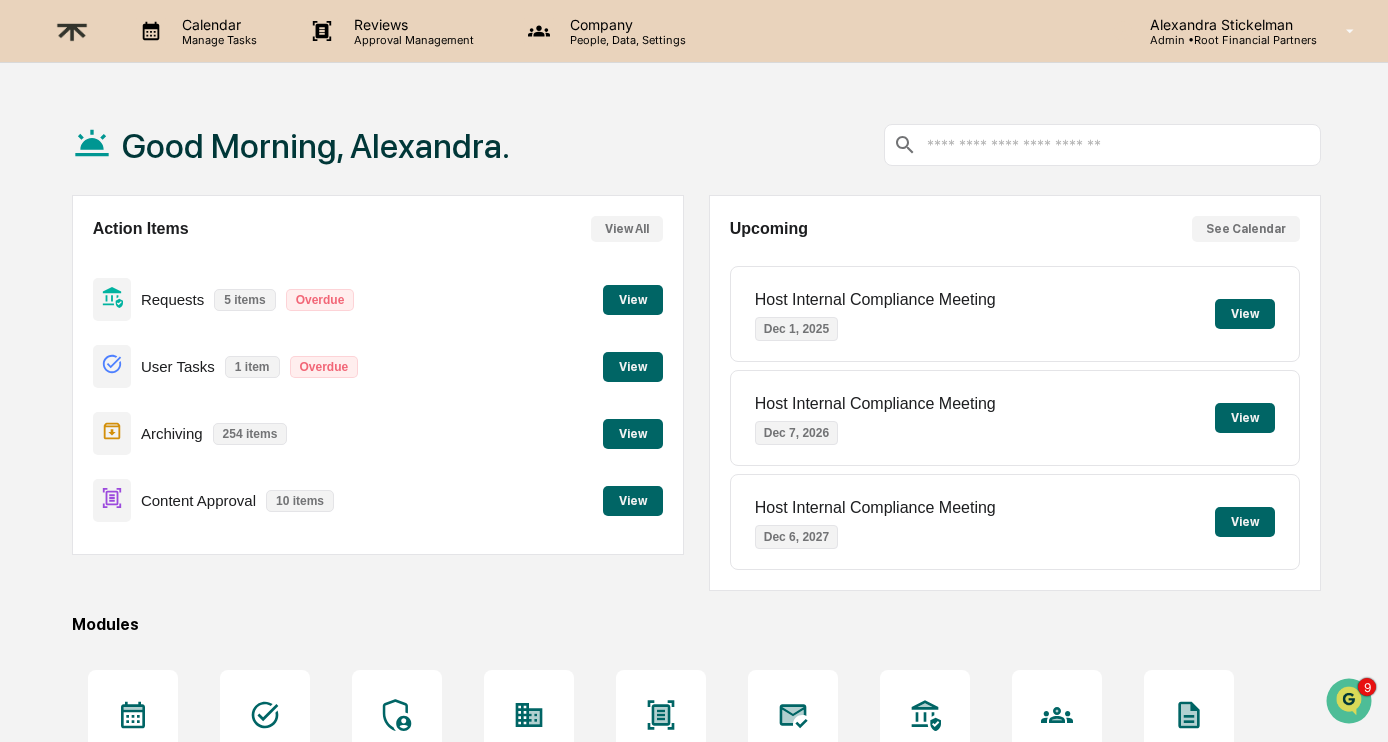 click on "View" at bounding box center [633, 300] 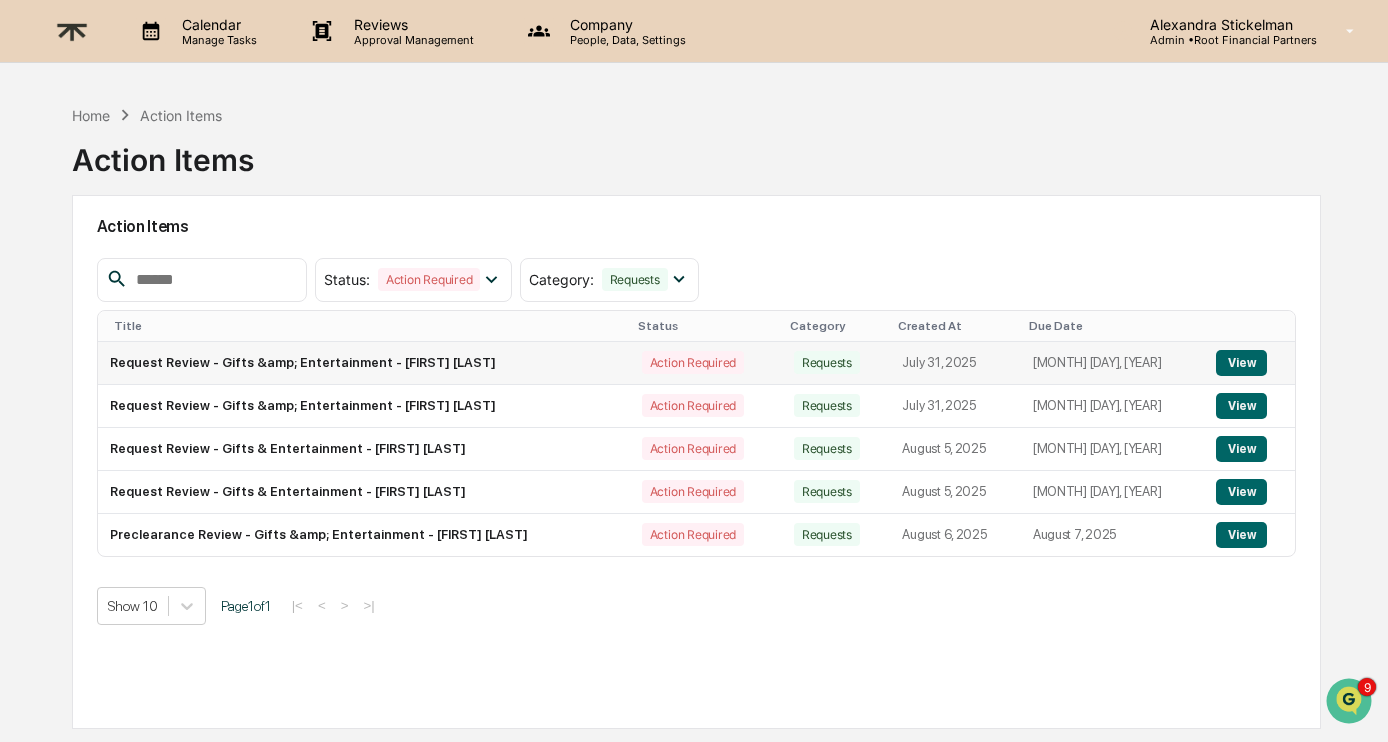 click on "View" at bounding box center (1241, 363) 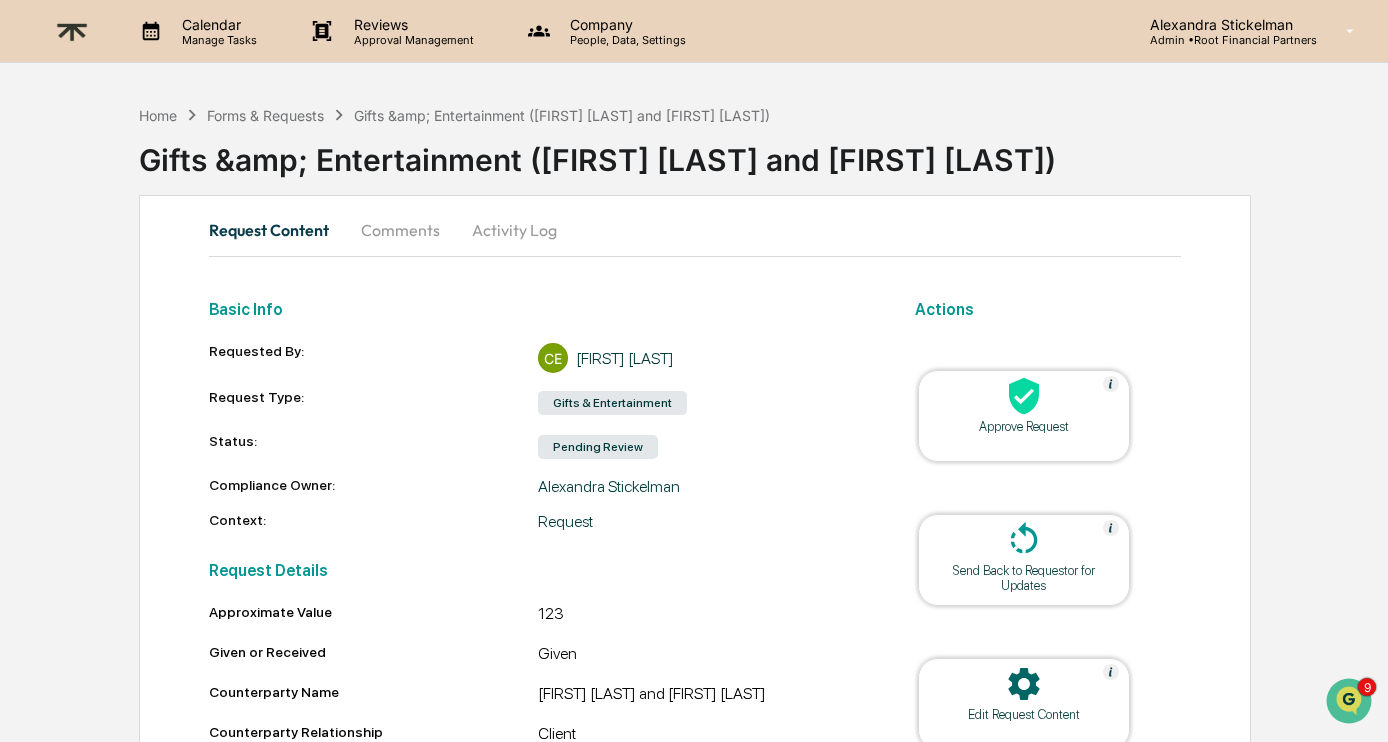 click 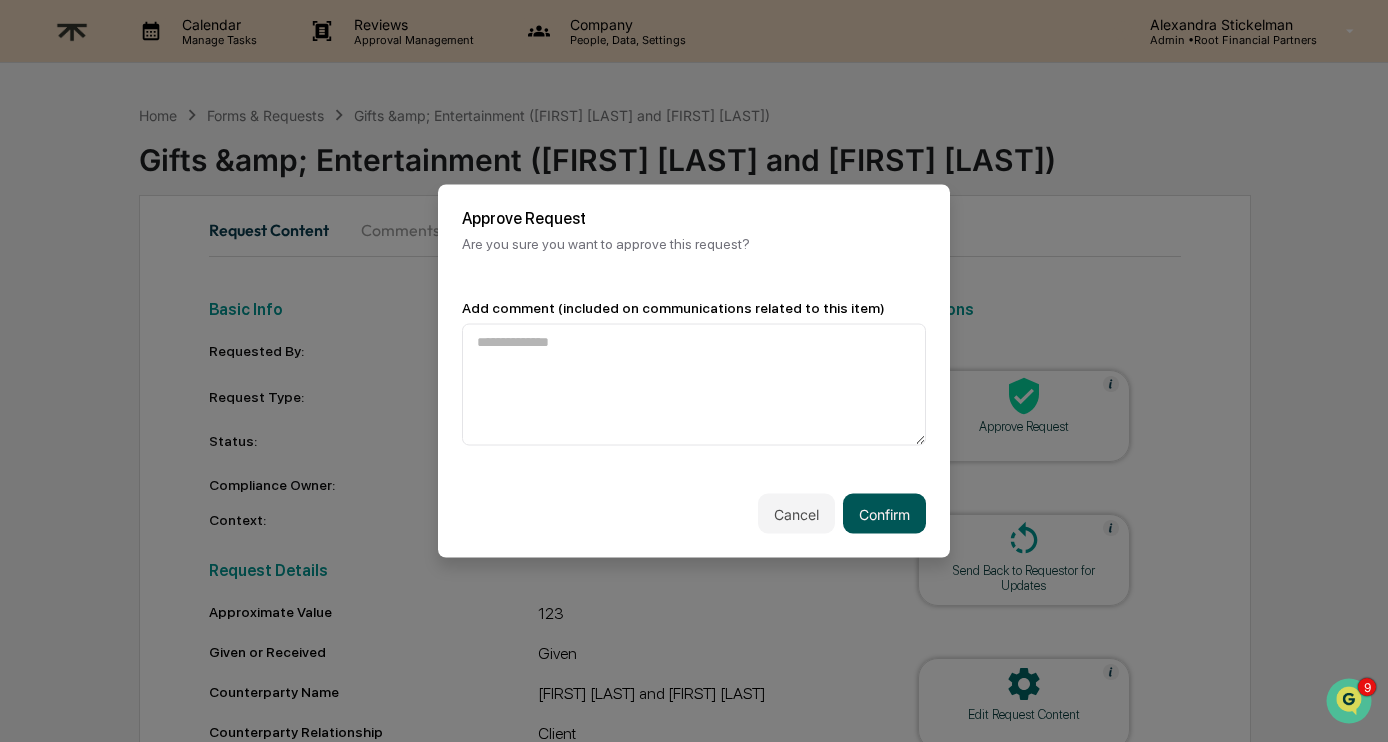 click on "Confirm" at bounding box center (884, 514) 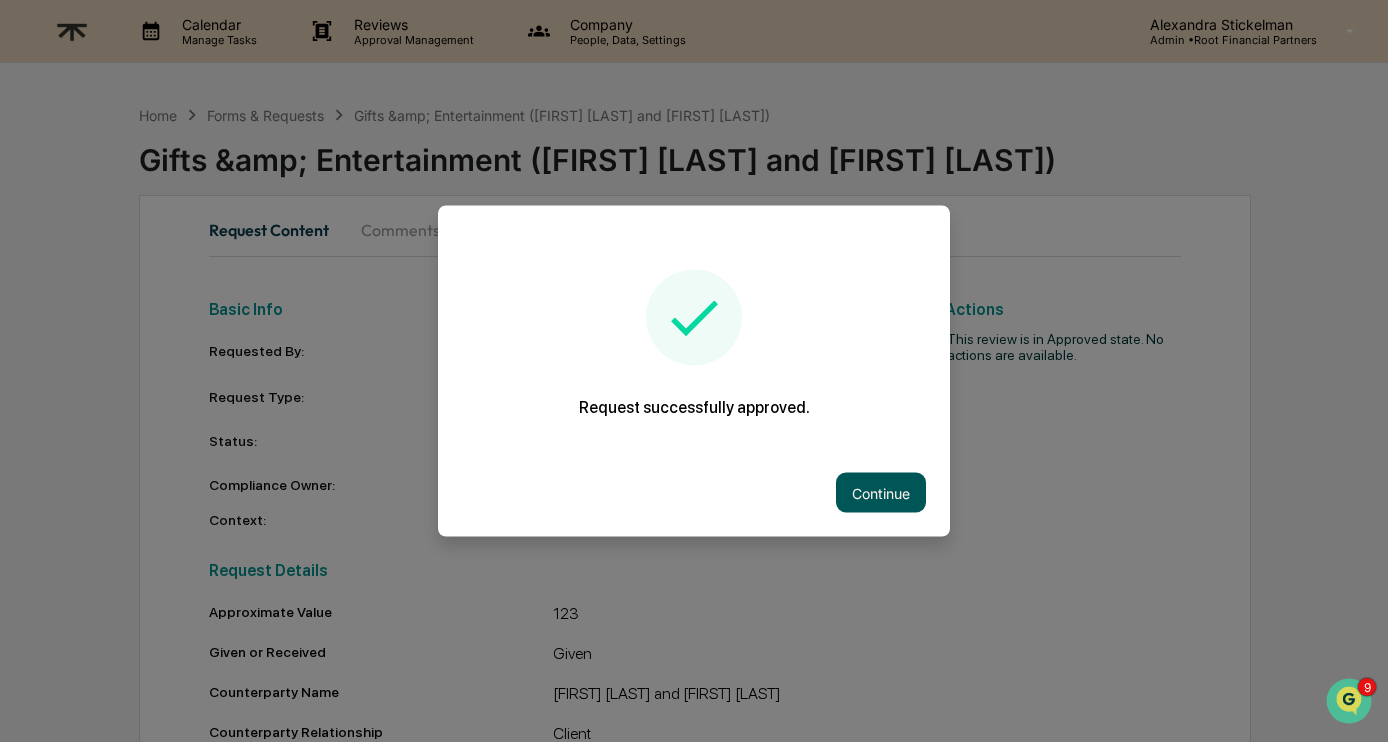 click on "Continue" at bounding box center (881, 493) 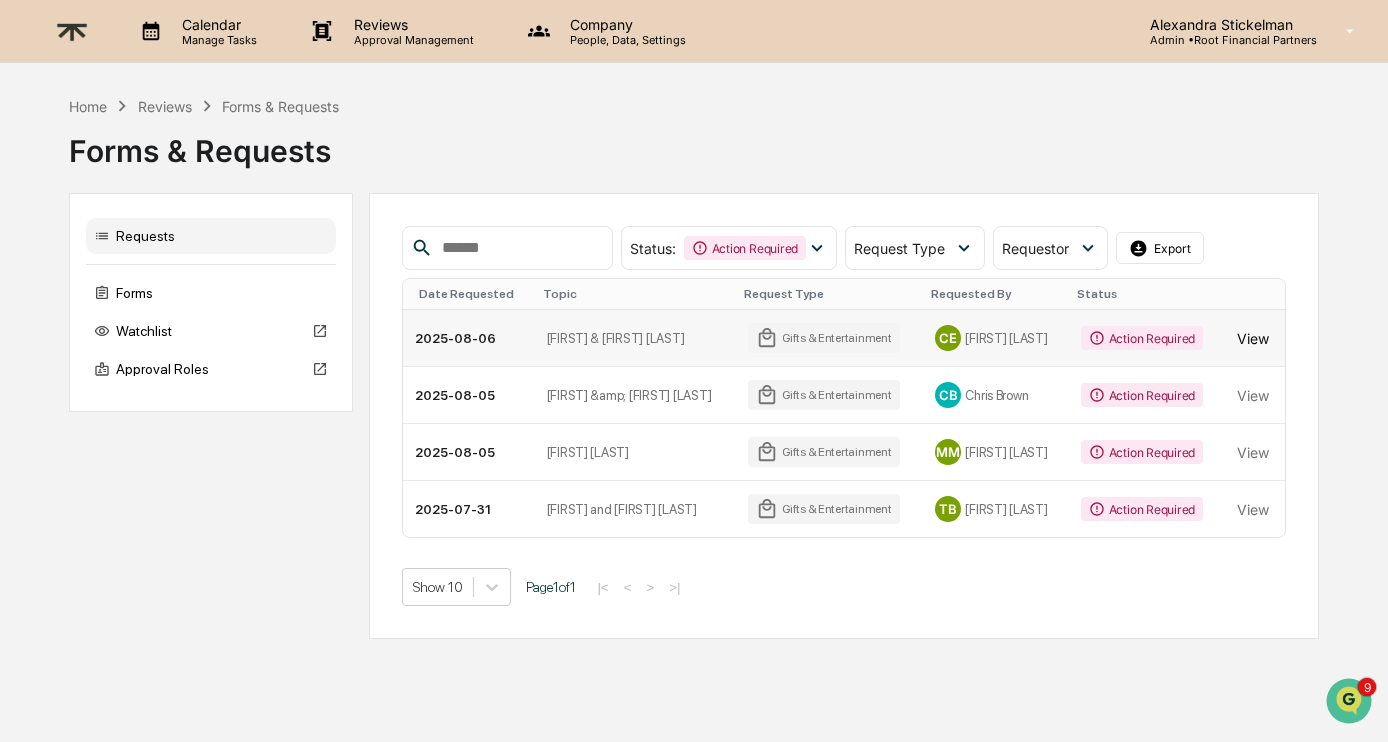 click on "View" at bounding box center [1253, 338] 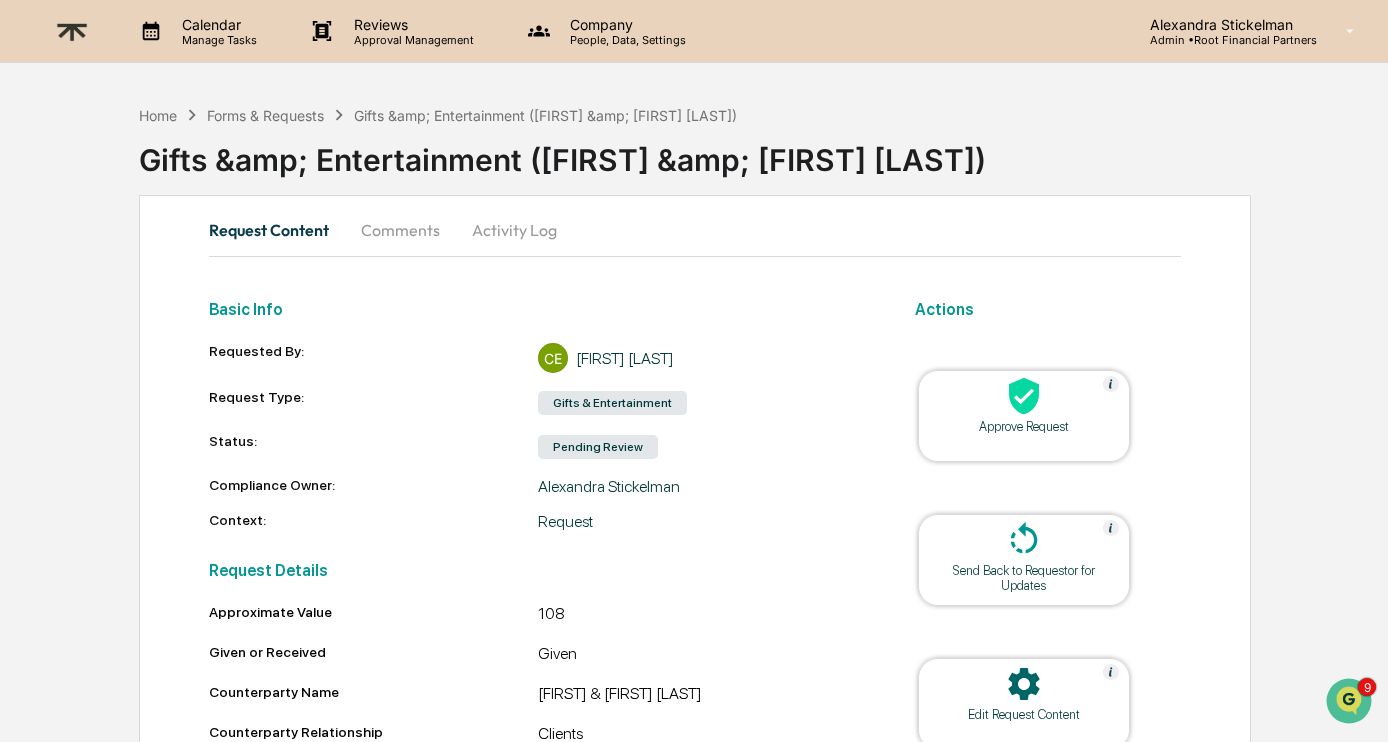 click at bounding box center (1024, 397) 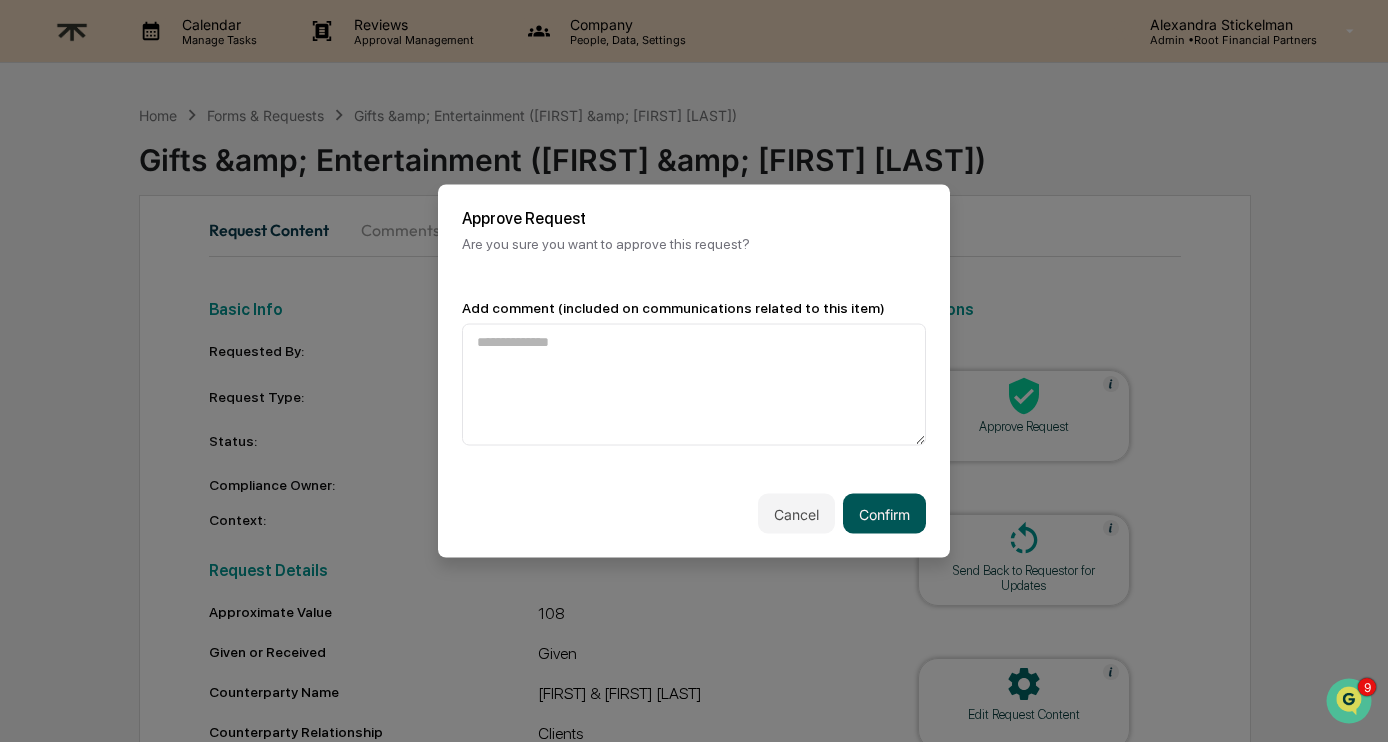 click on "Confirm" at bounding box center [884, 514] 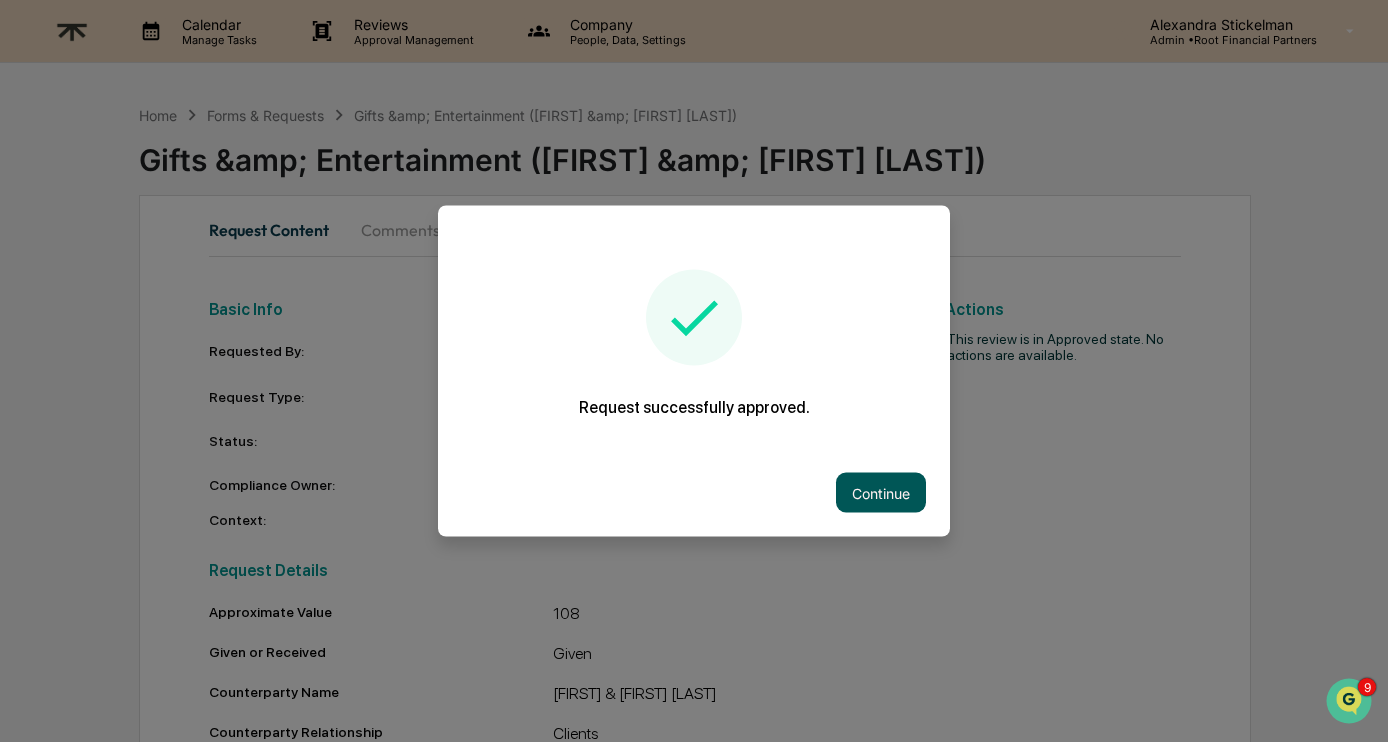 click on "Continue" at bounding box center [881, 493] 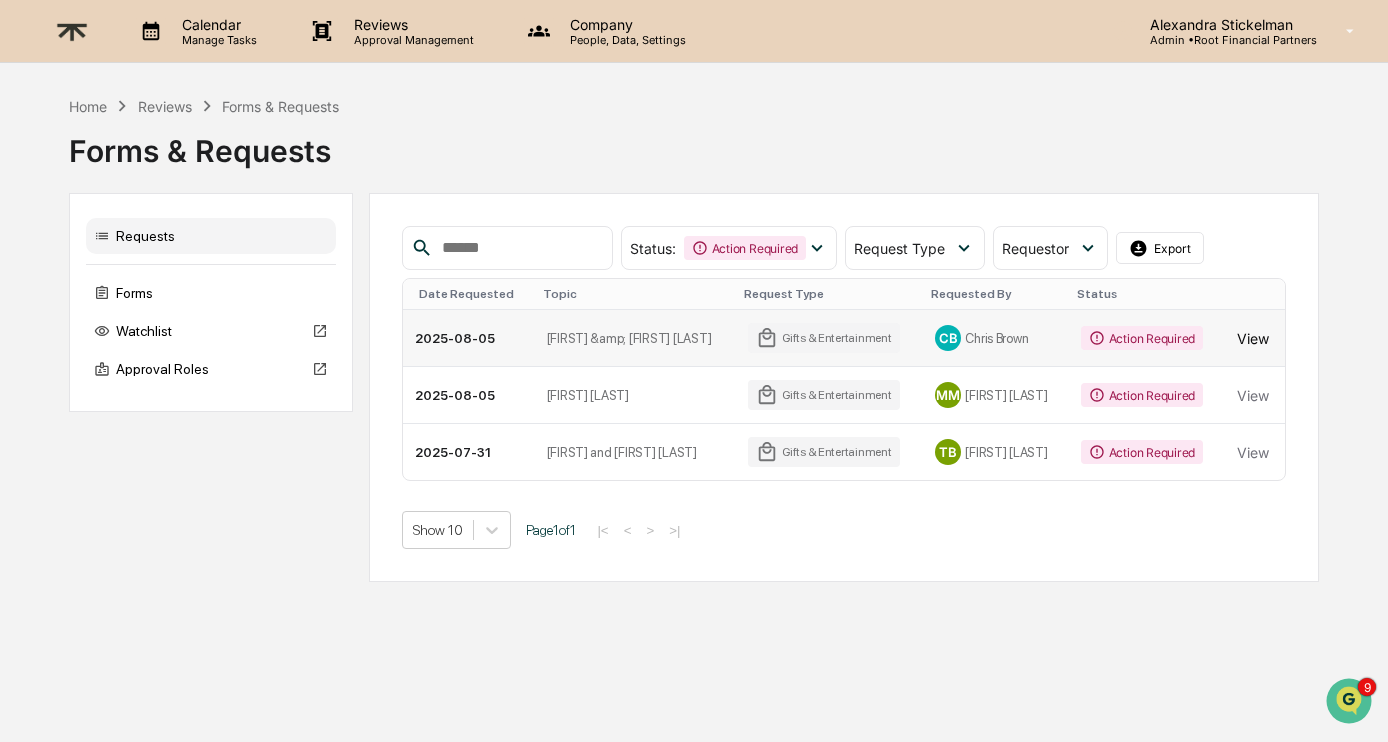 click on "View" at bounding box center (1253, 338) 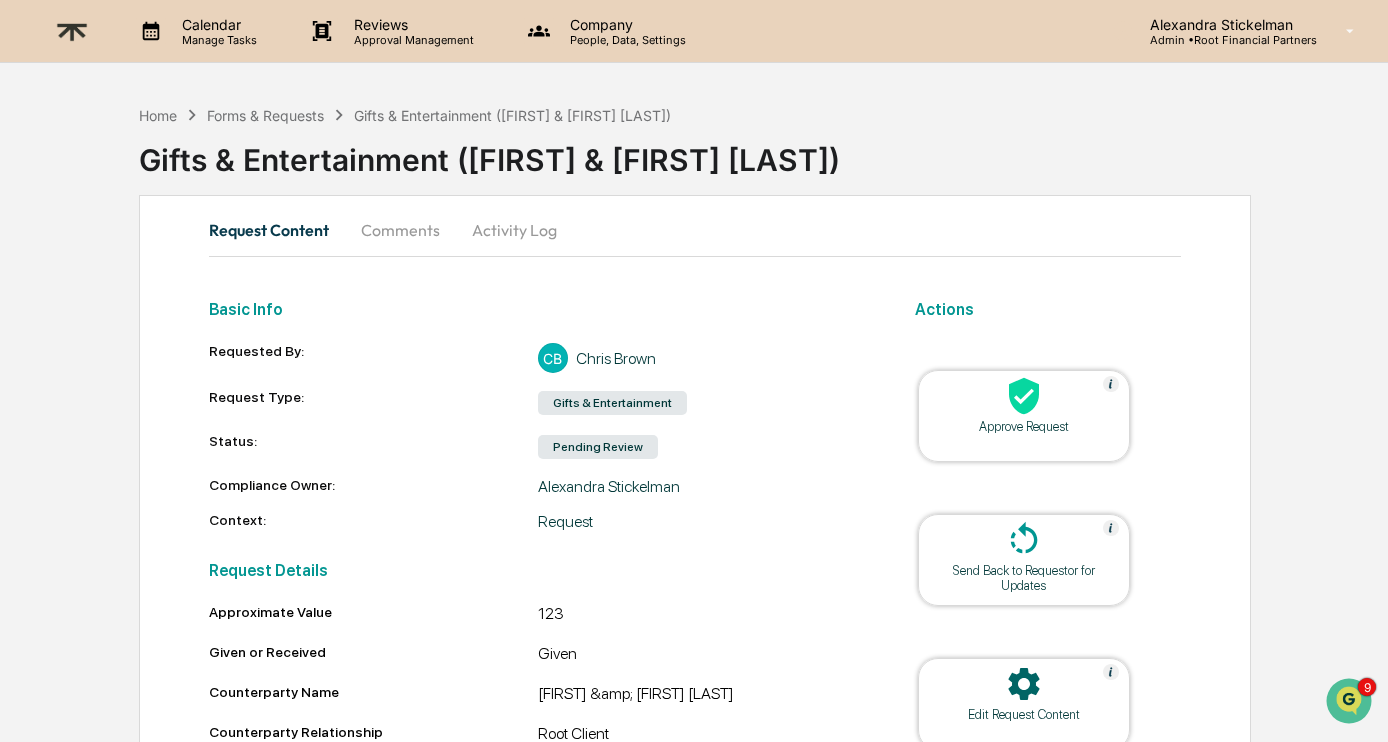 click on "Approve Request" at bounding box center [1024, 426] 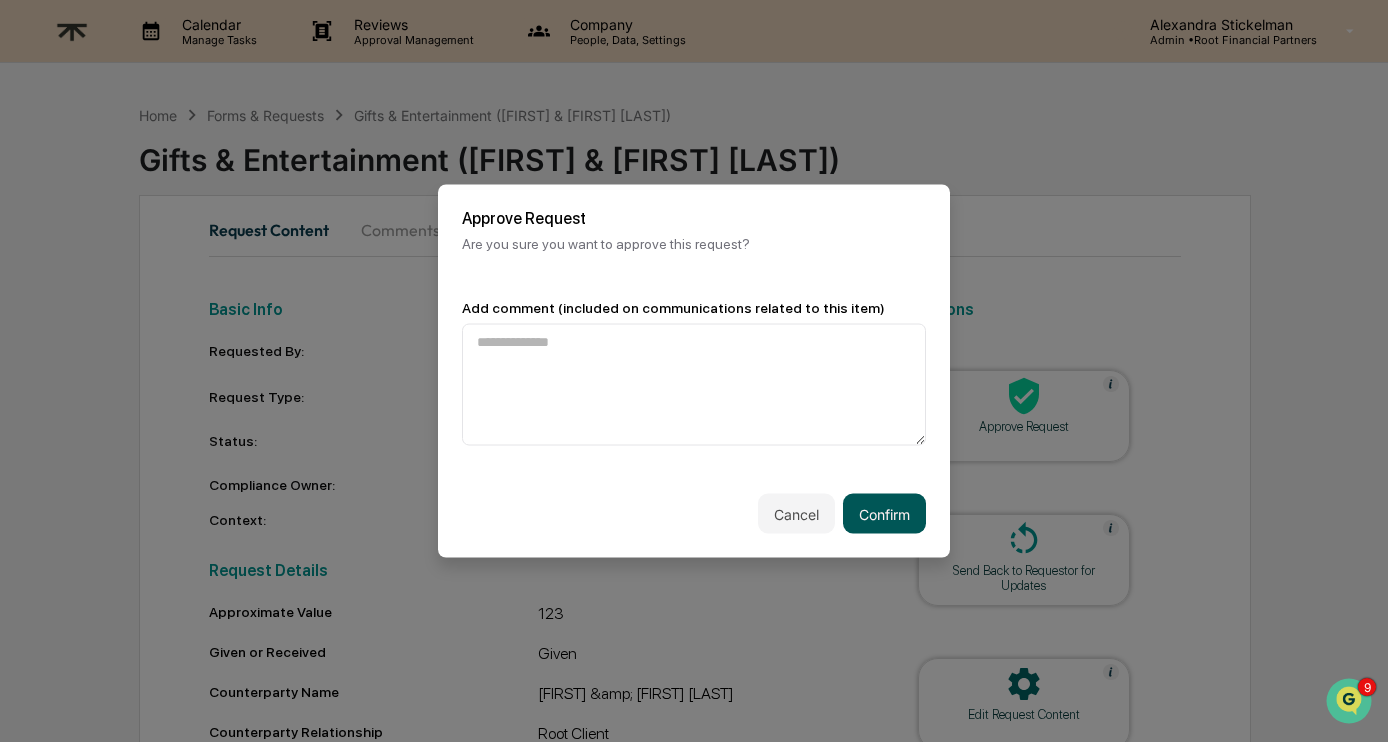 click on "Confirm" at bounding box center [884, 514] 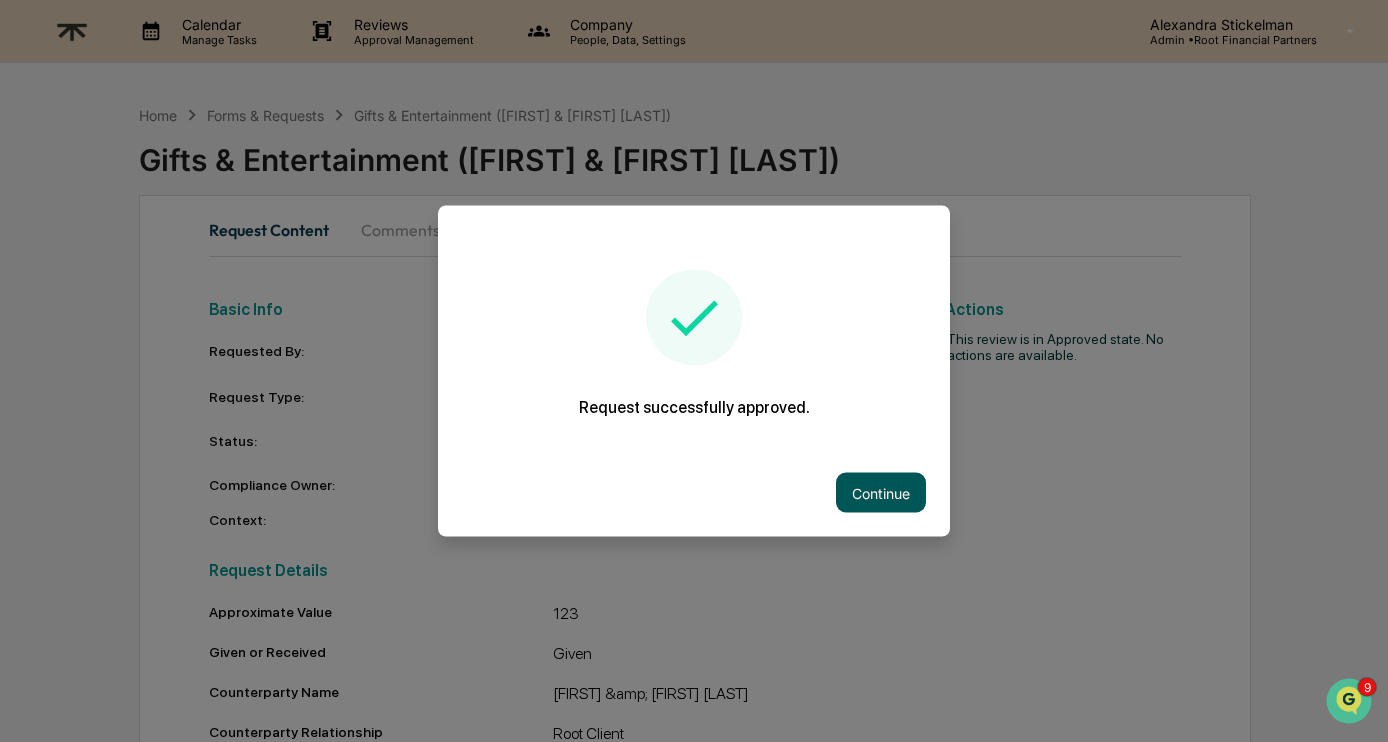 click on "Continue" at bounding box center [881, 493] 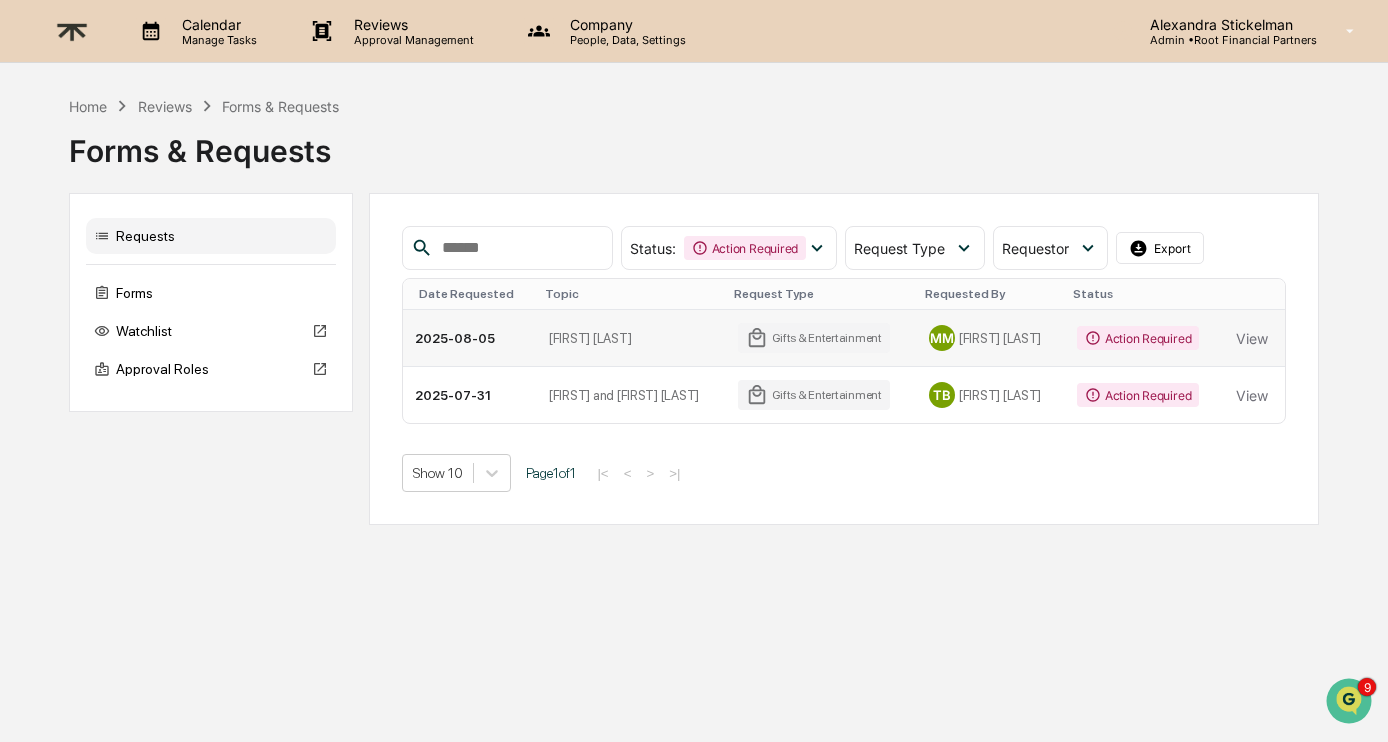click on "View" at bounding box center (1254, 338) 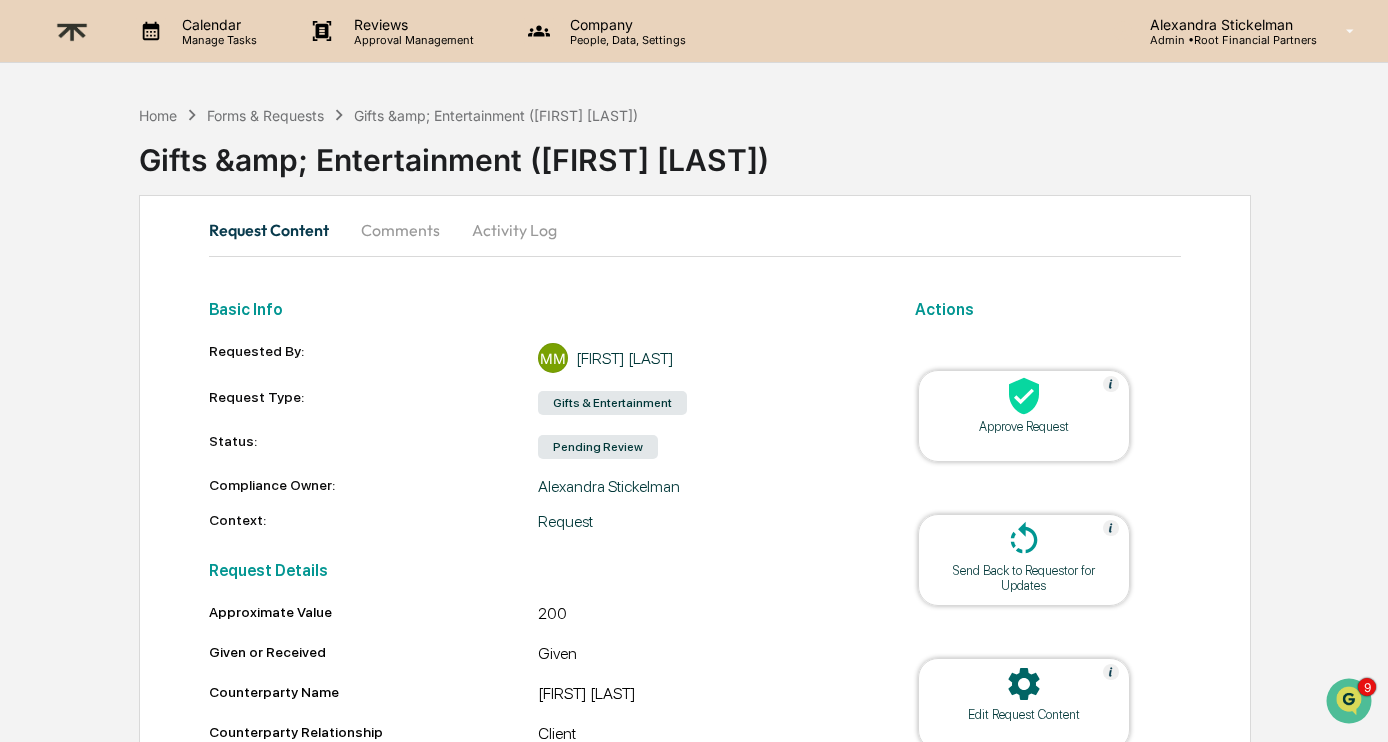 click at bounding box center (1024, 397) 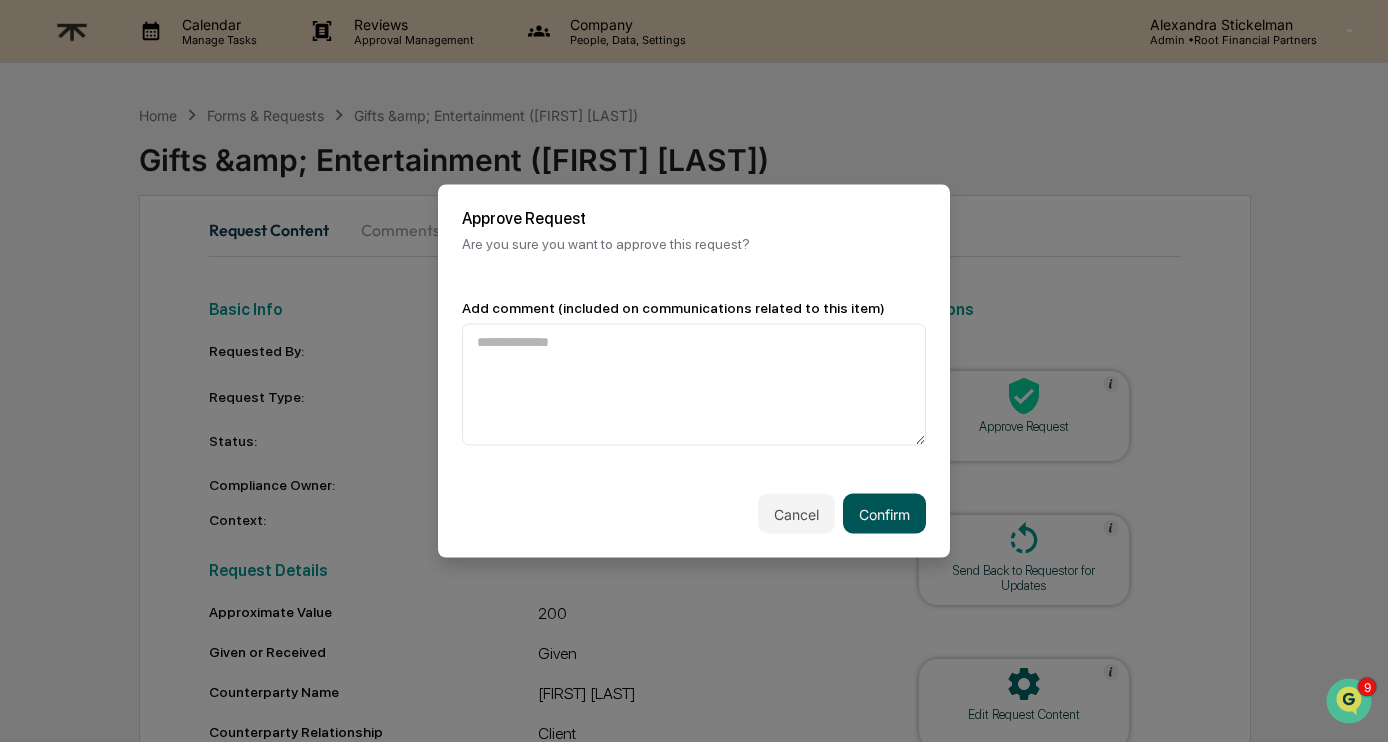 click on "Confirm" at bounding box center [884, 514] 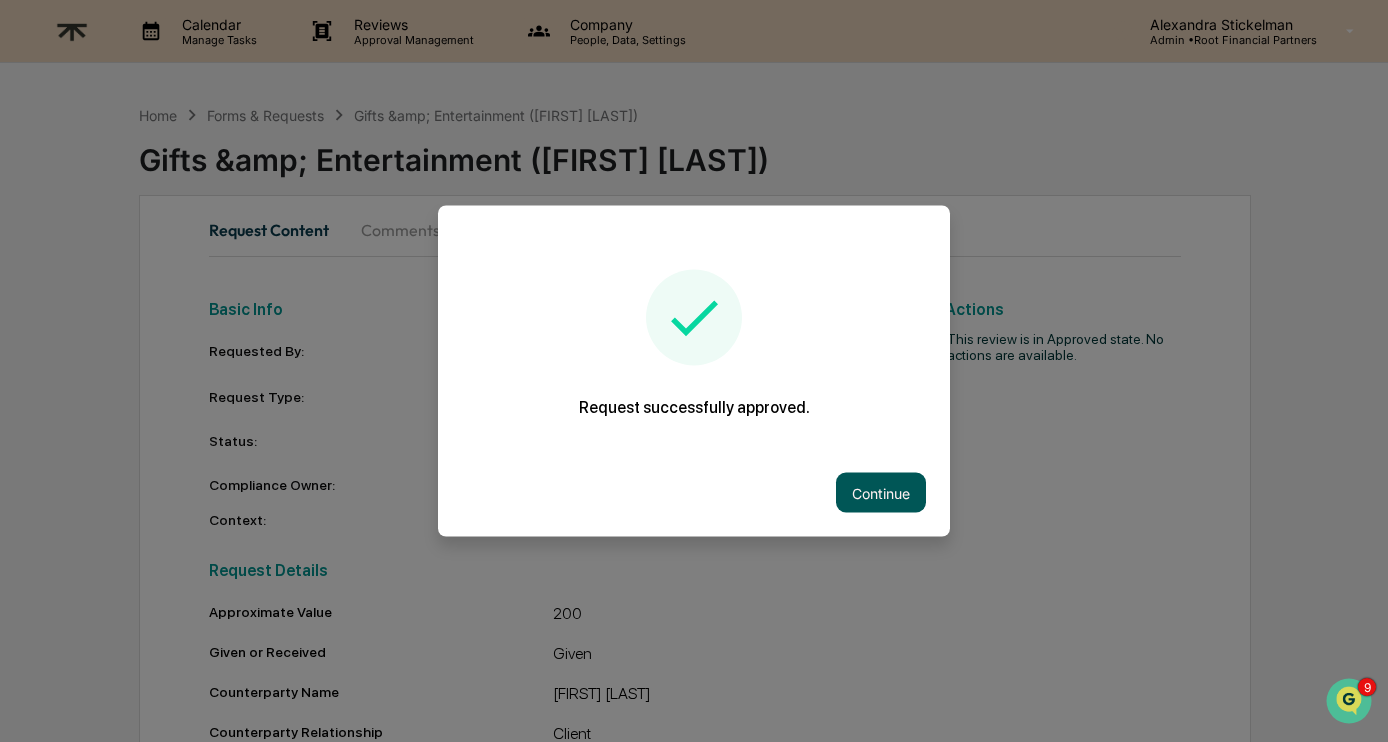 click on "Continue" at bounding box center [881, 493] 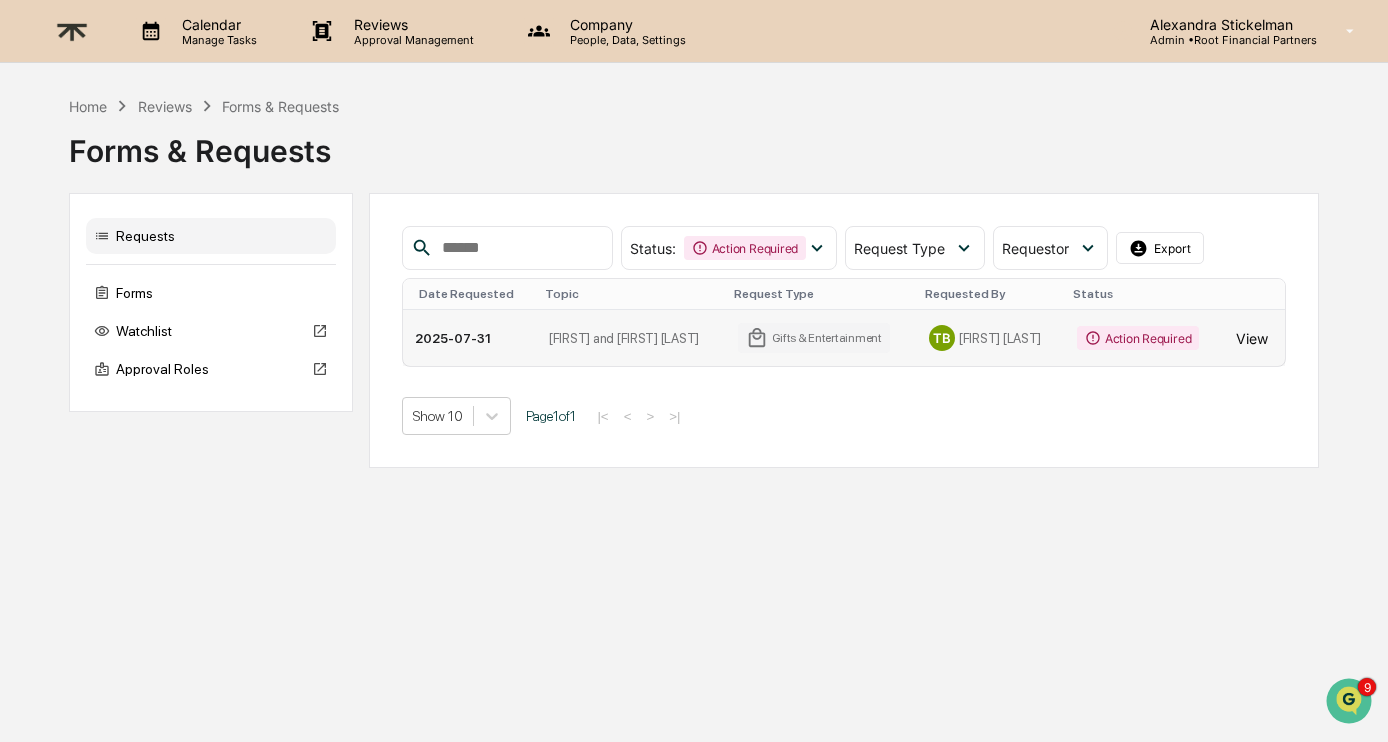 click on "View" at bounding box center [1252, 338] 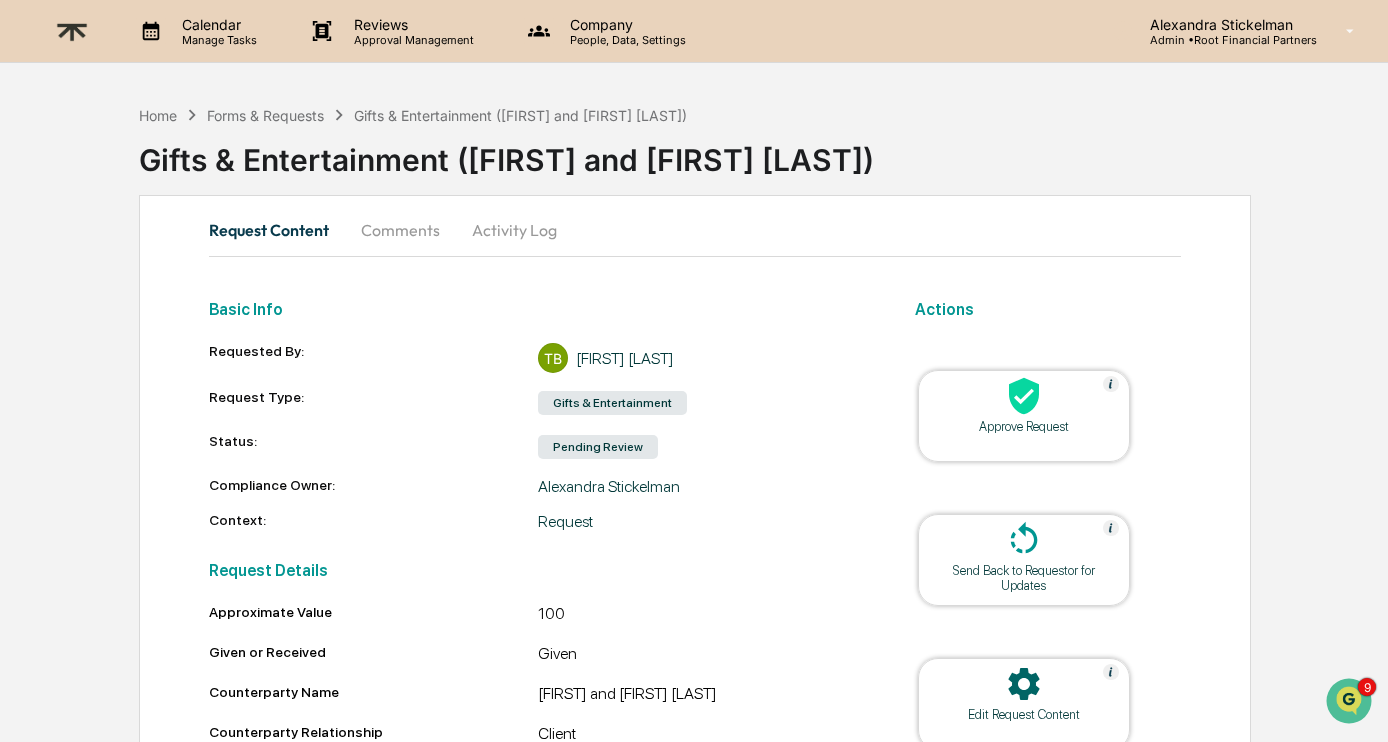 click at bounding box center (1024, 397) 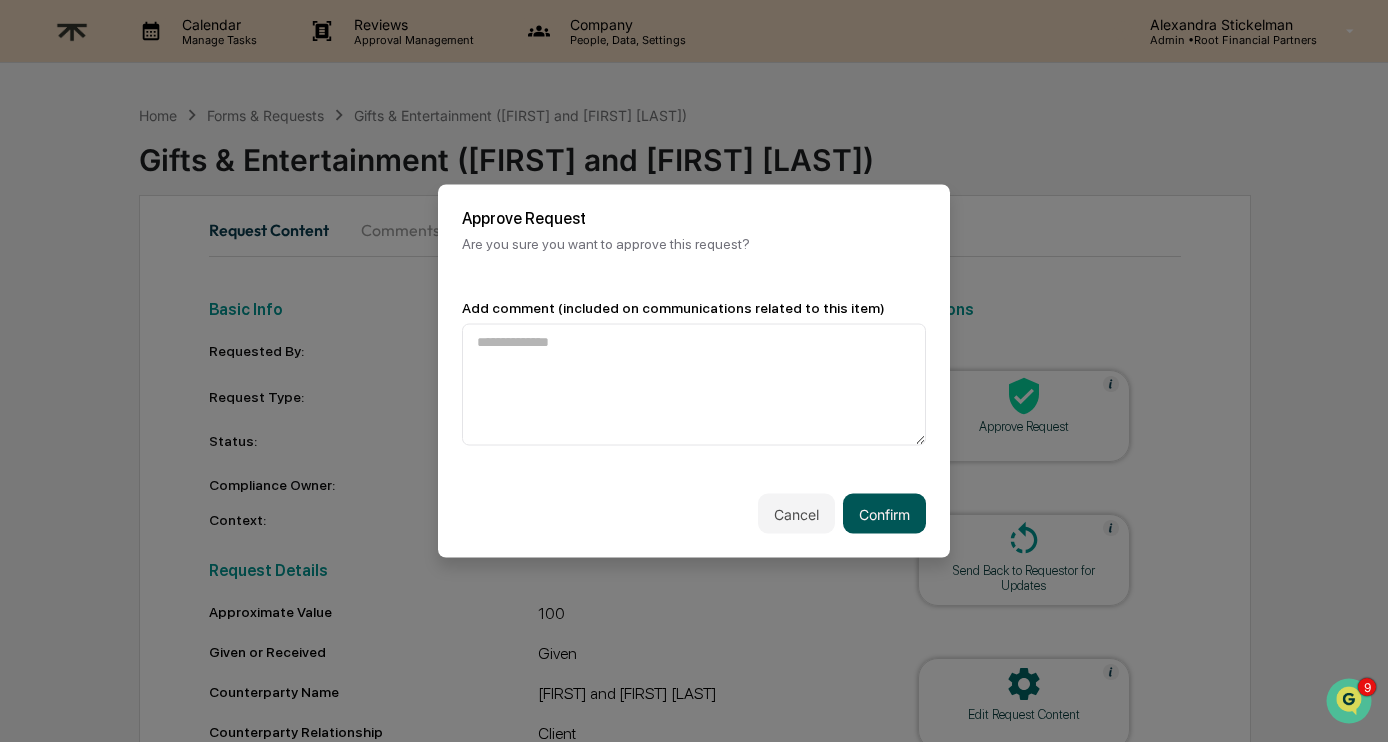 click on "Confirm" at bounding box center (884, 514) 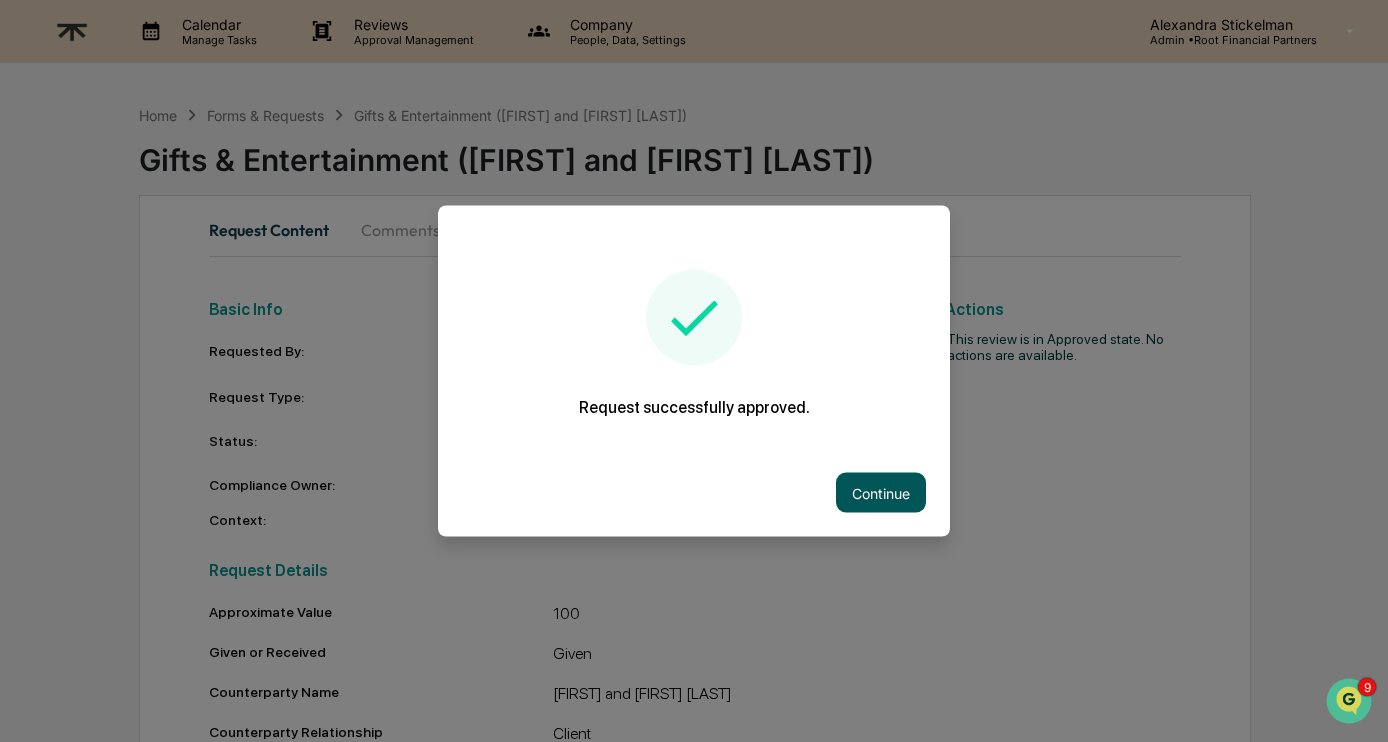 click on "Continue" at bounding box center (881, 493) 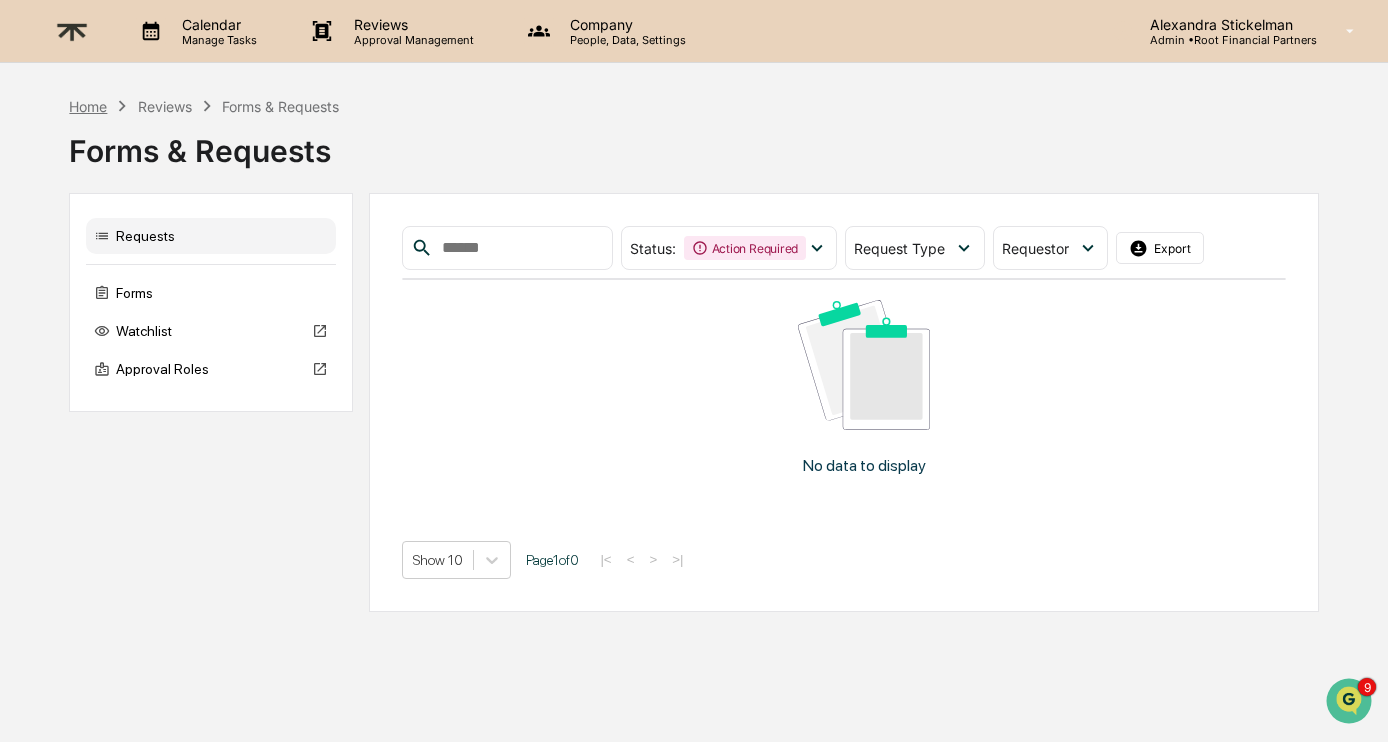 click on "Home" at bounding box center (88, 106) 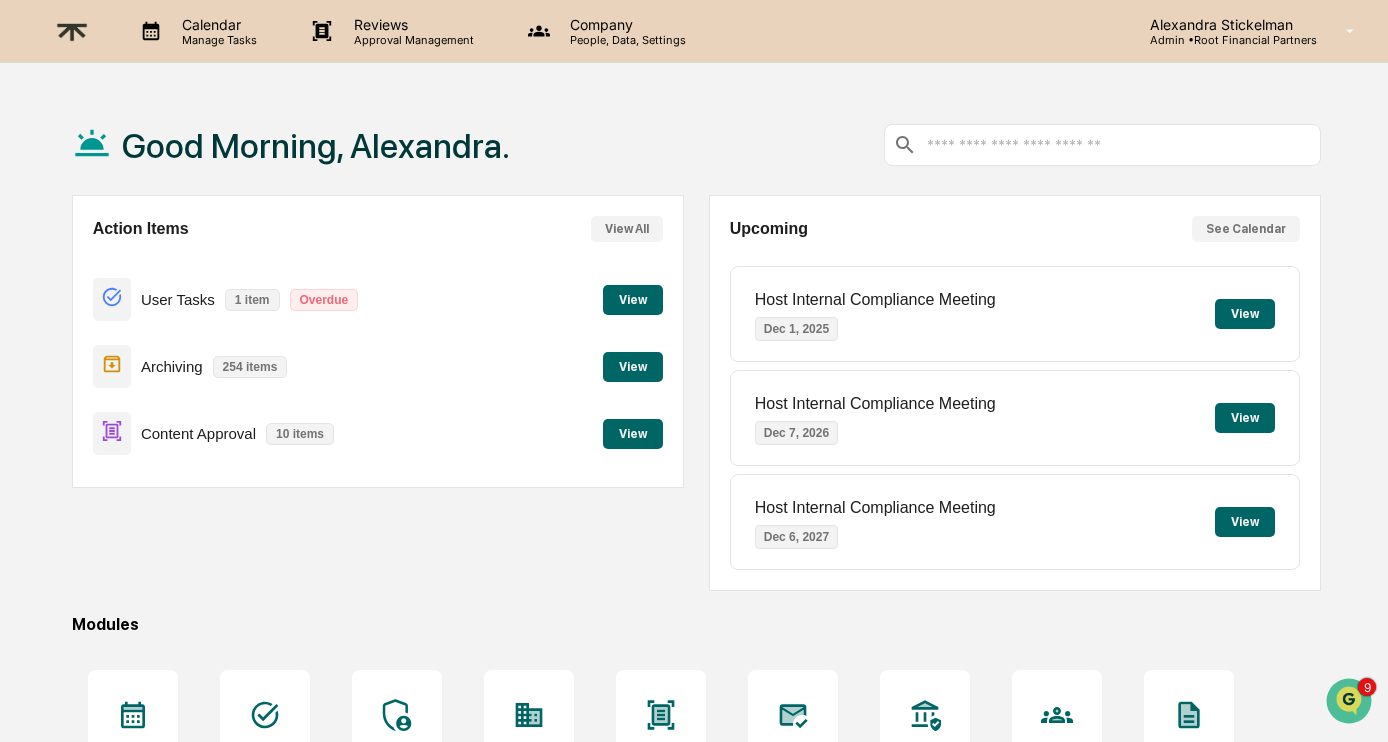 click on "View" at bounding box center [633, 367] 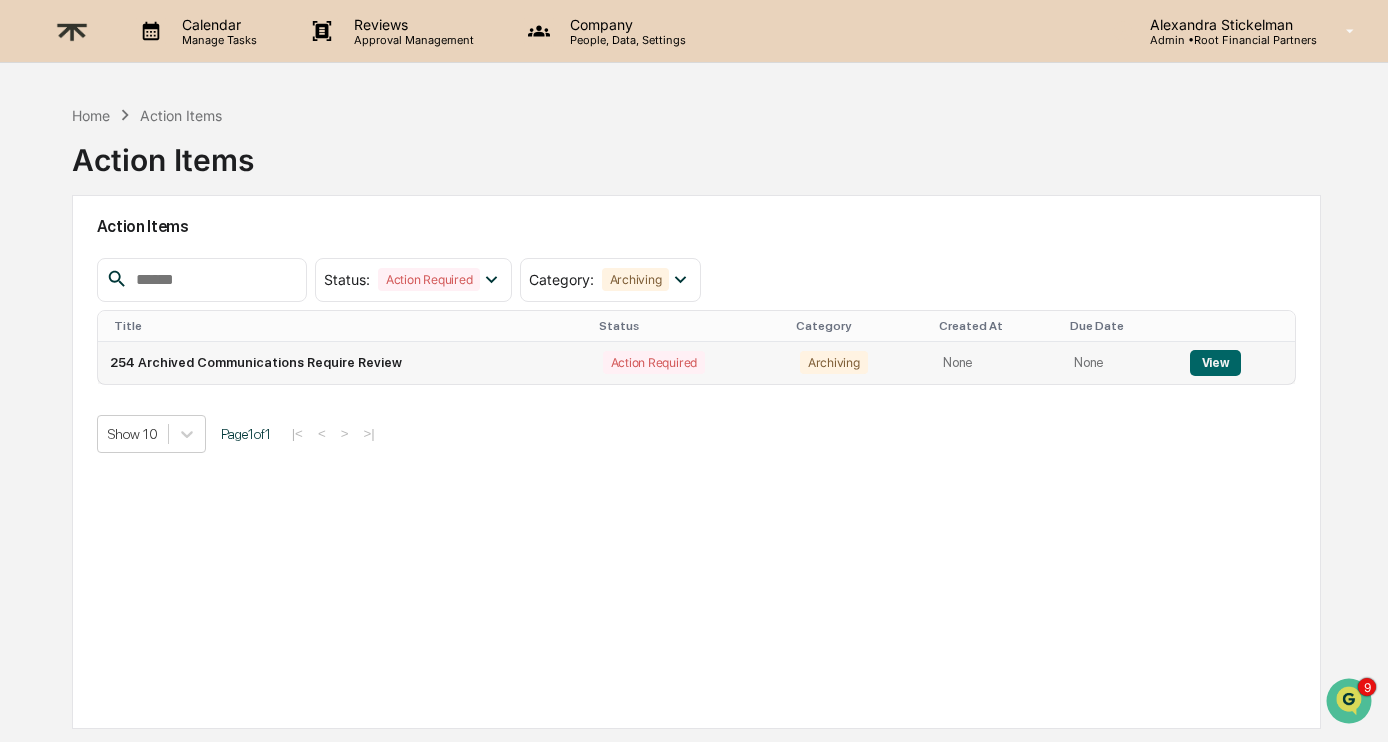 click on "View" at bounding box center (1215, 363) 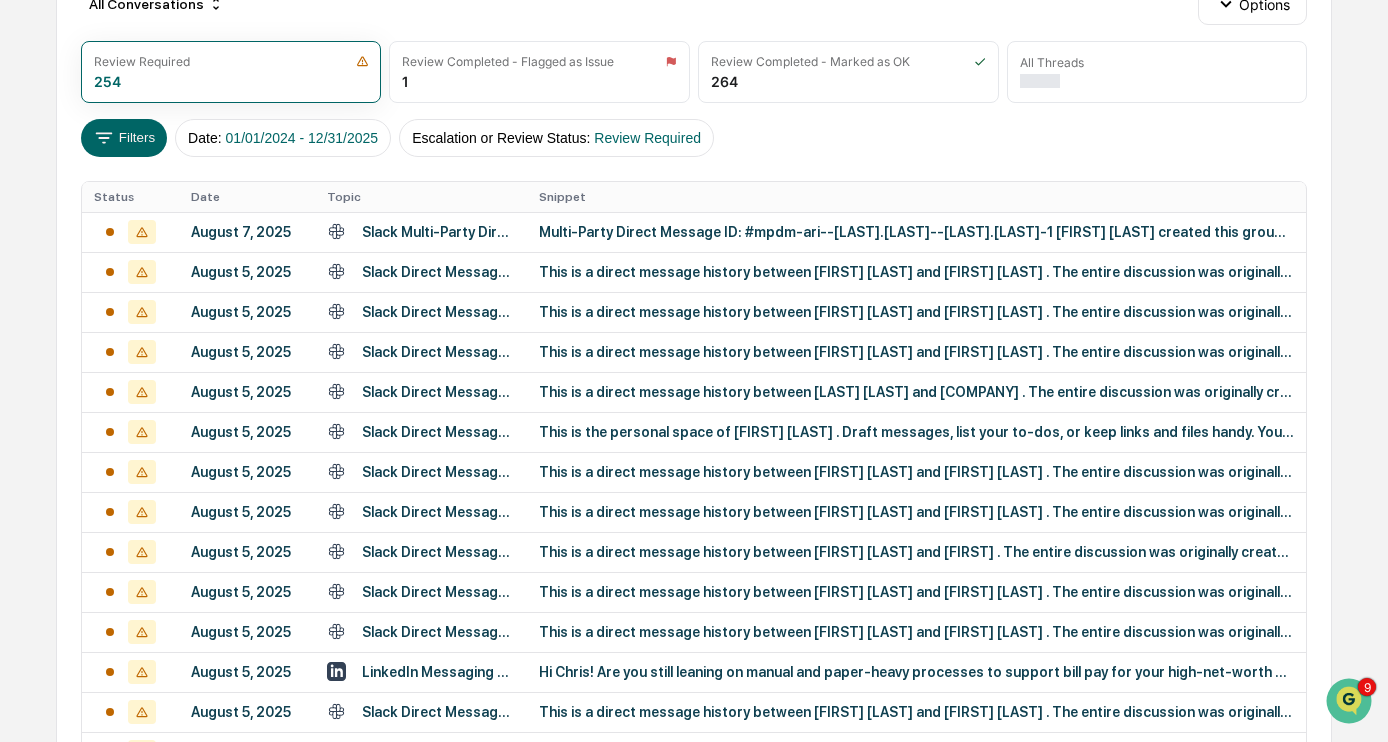 scroll, scrollTop: 277, scrollLeft: 0, axis: vertical 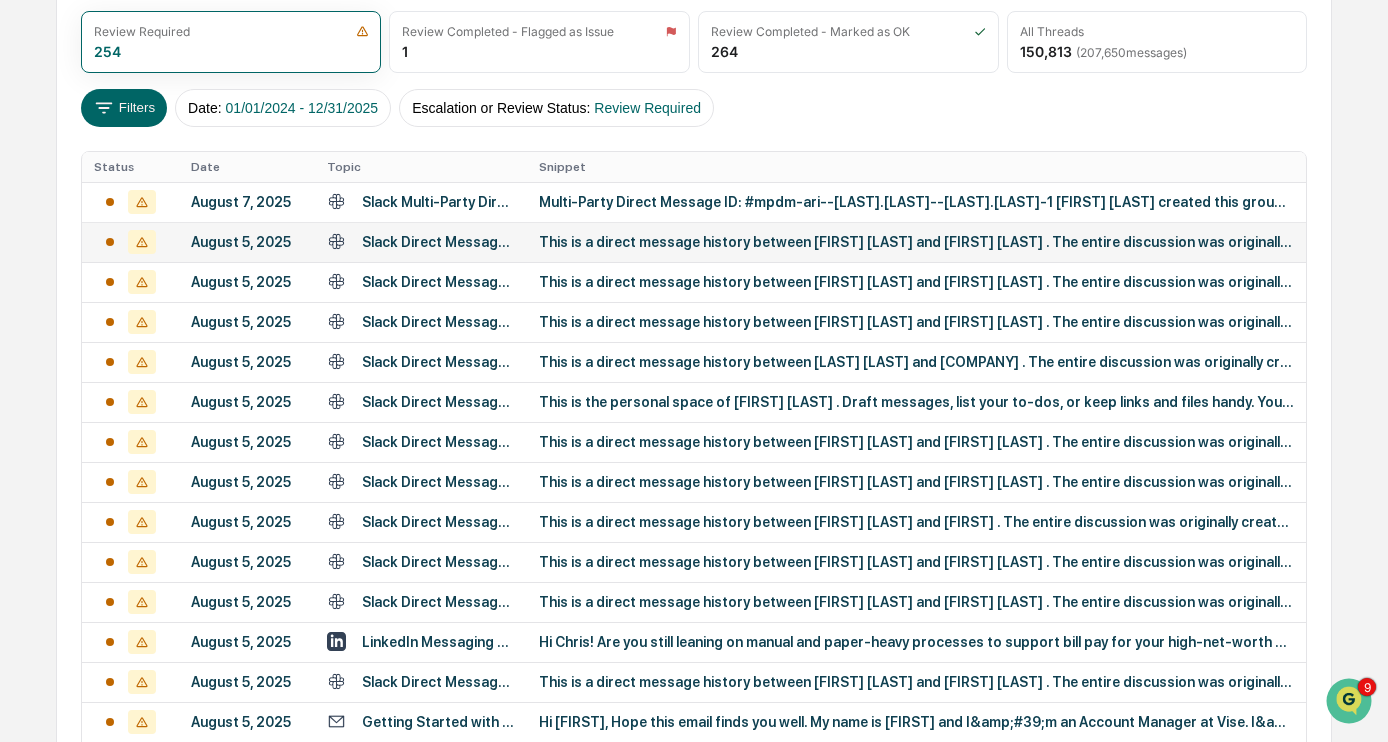click on "This is a direct message history between [FIRST] [LAST] and [FIRST] [LAST] . The entire discussion was originally created 07 May 2025, 03:18 AM GMT This direct message is shared. This direct message" at bounding box center [917, 242] 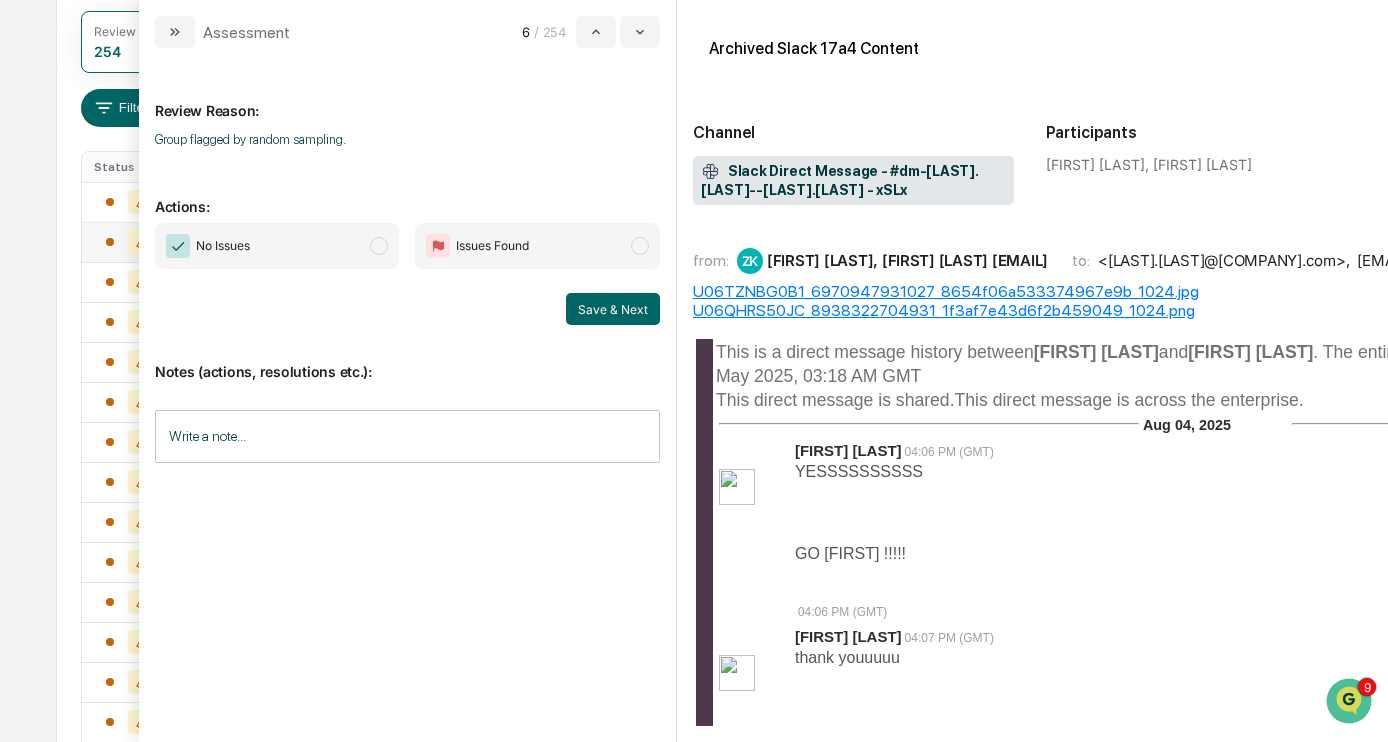click on "No Issues" at bounding box center [277, 246] 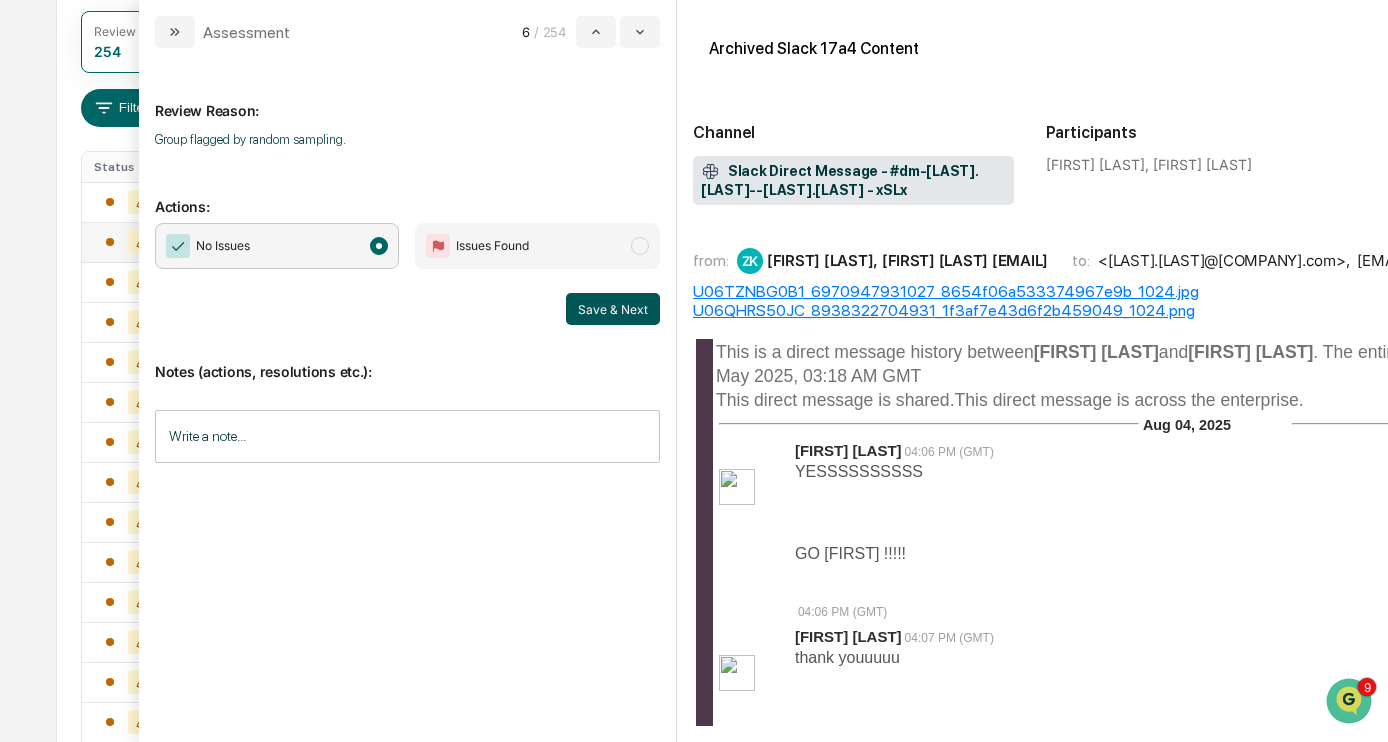 click on "Save & Next" at bounding box center [613, 309] 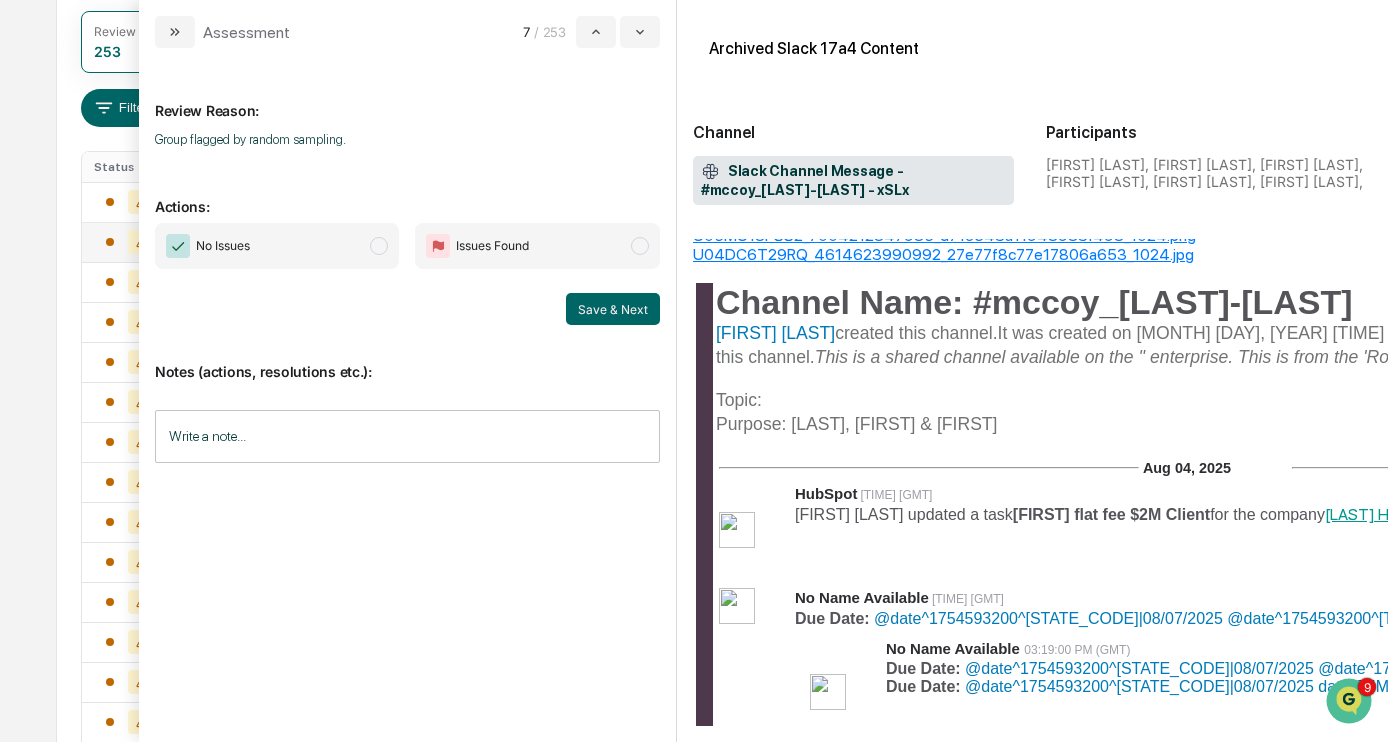 scroll, scrollTop: 273, scrollLeft: 0, axis: vertical 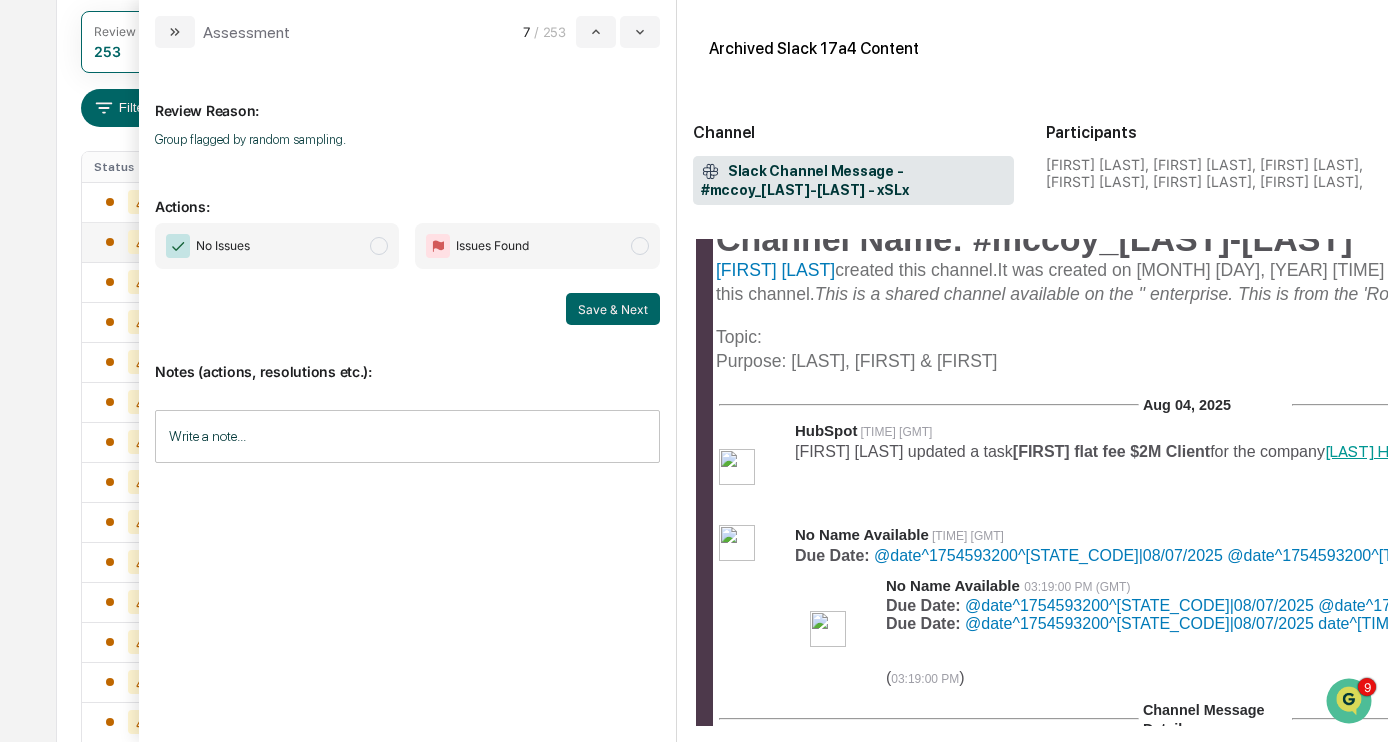 click on "No Issues" at bounding box center (277, 246) 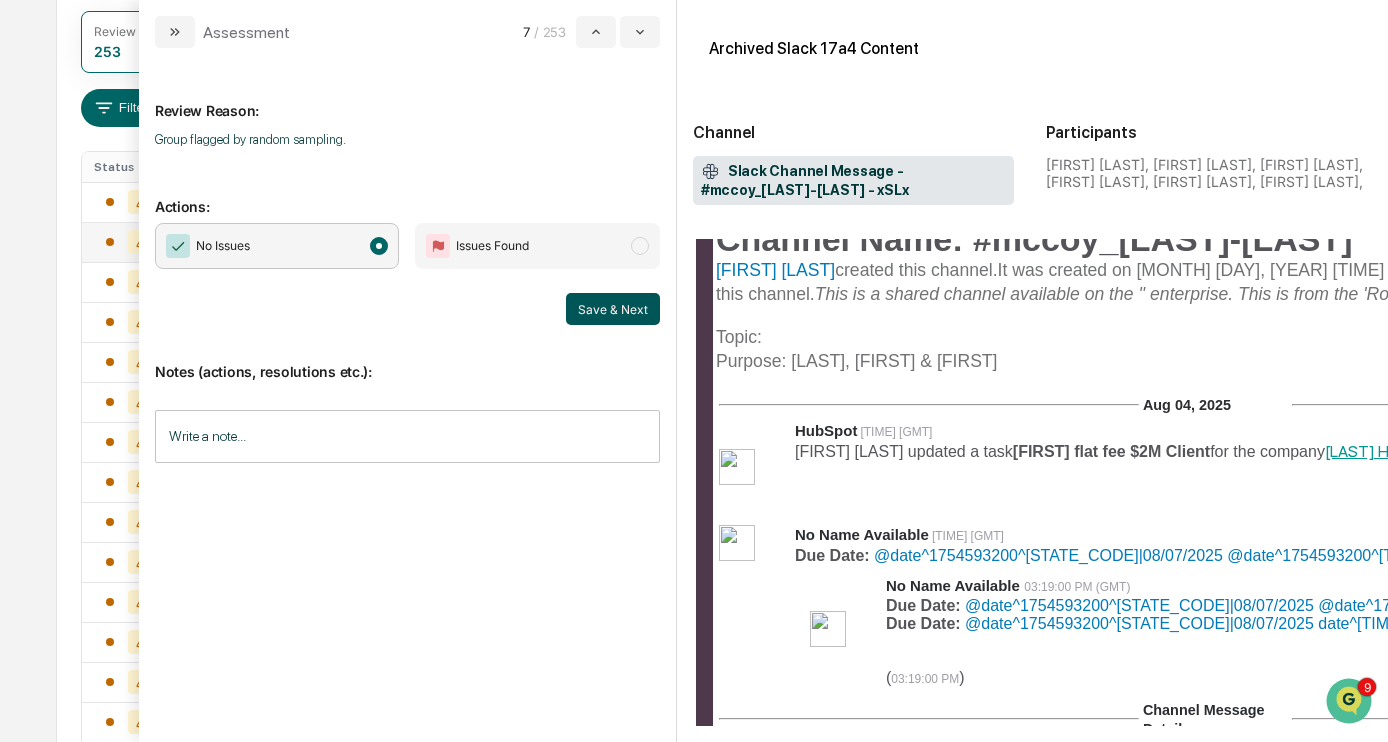 click on "Save & Next" at bounding box center [613, 309] 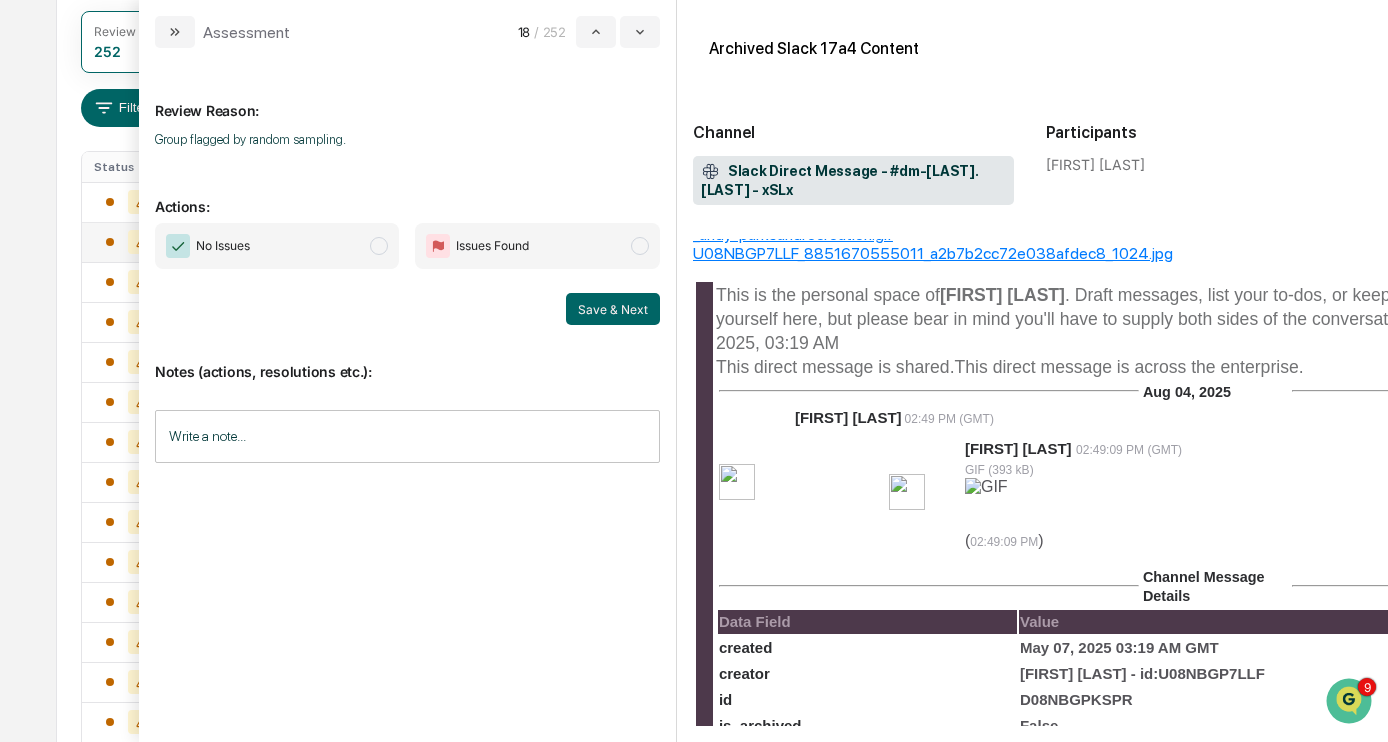 scroll, scrollTop: 0, scrollLeft: 0, axis: both 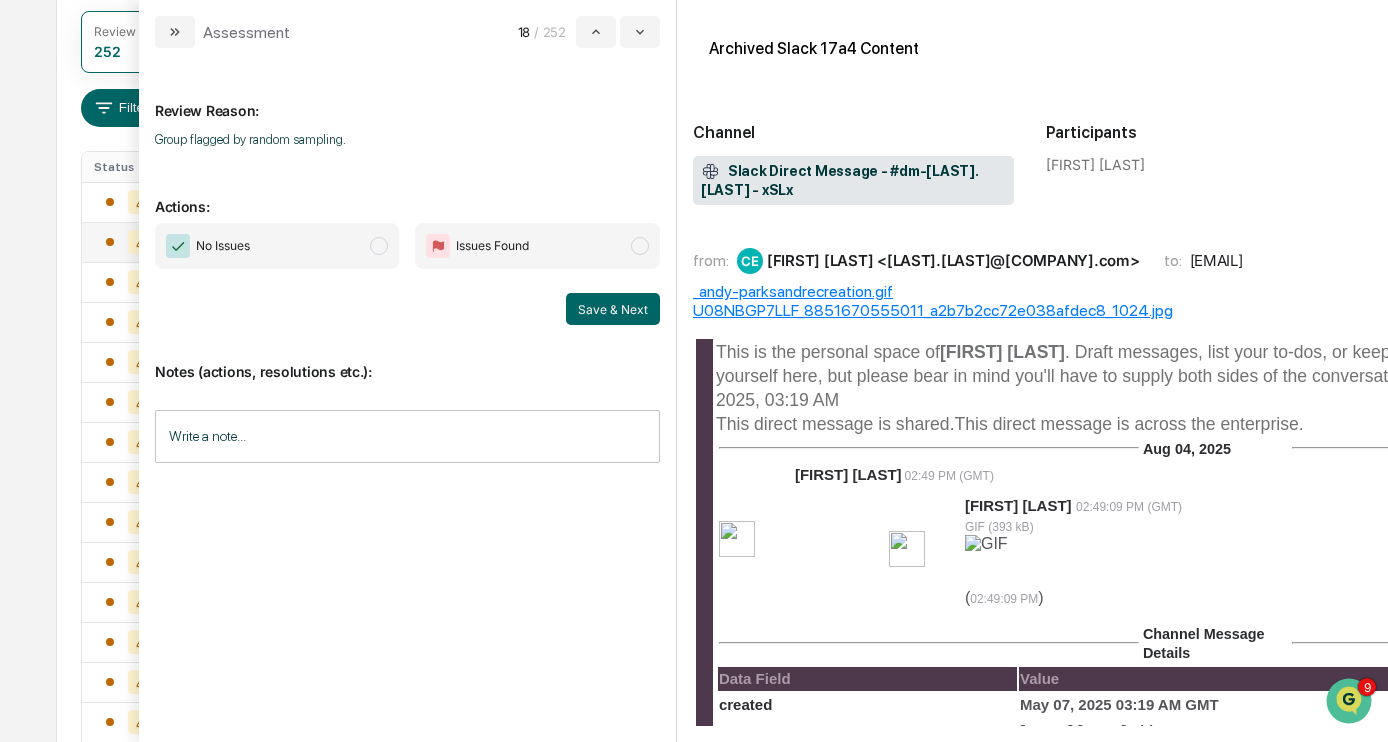 click on "No Issues" at bounding box center [277, 246] 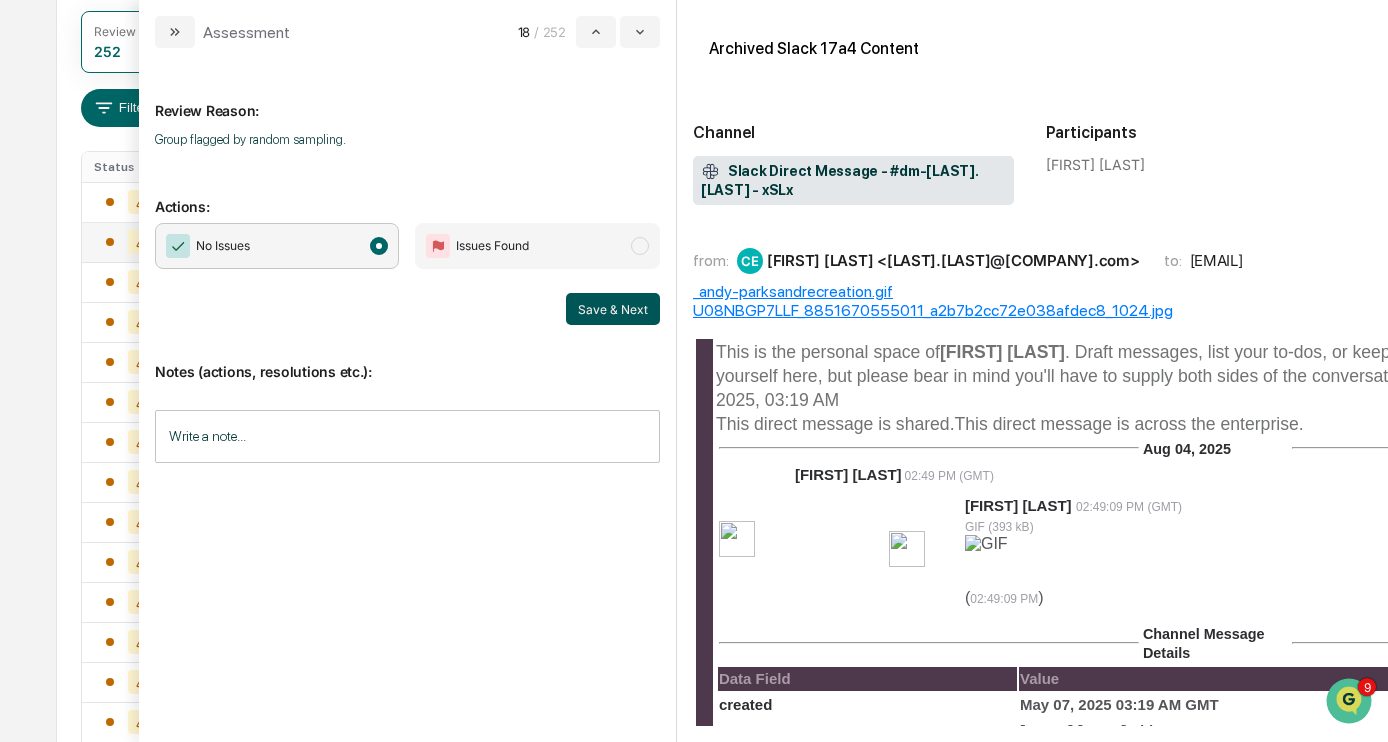 click on "Save & Next" at bounding box center (613, 309) 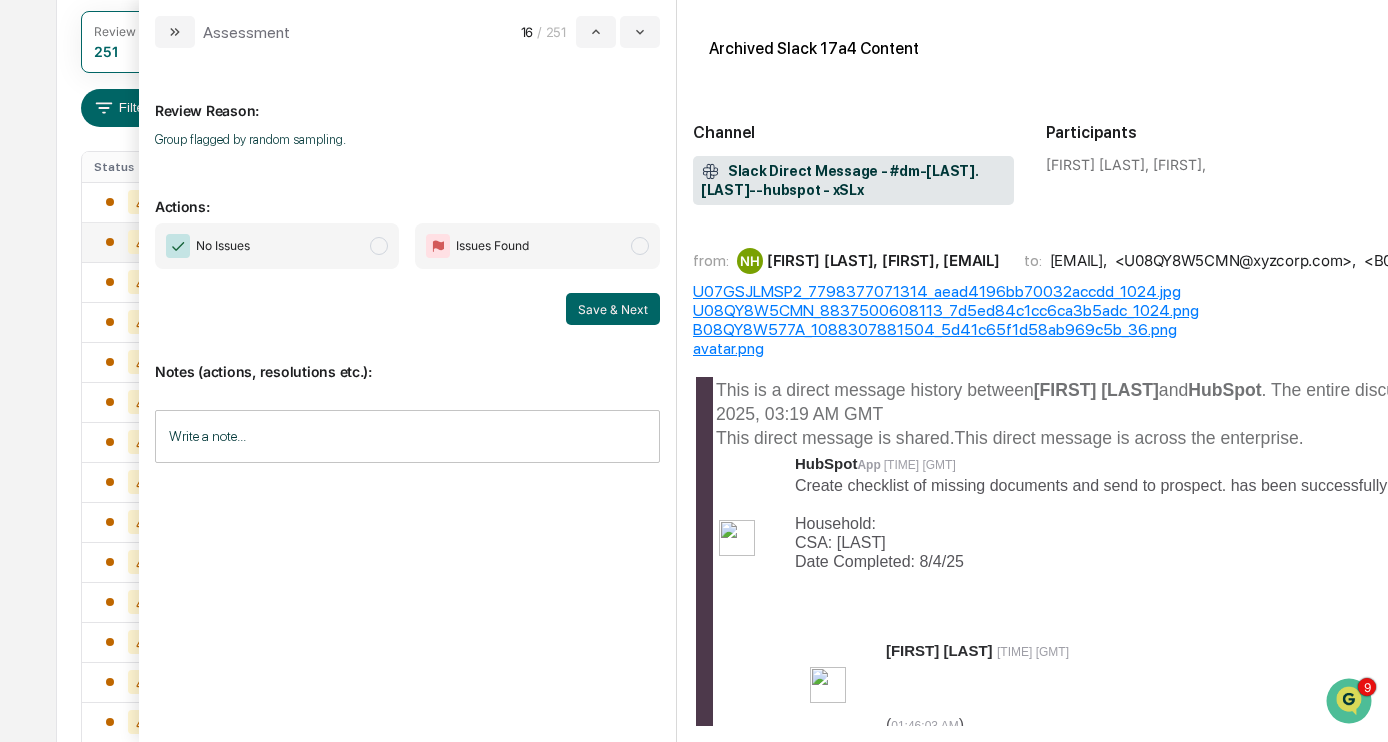 click on "No Issues" at bounding box center (277, 246) 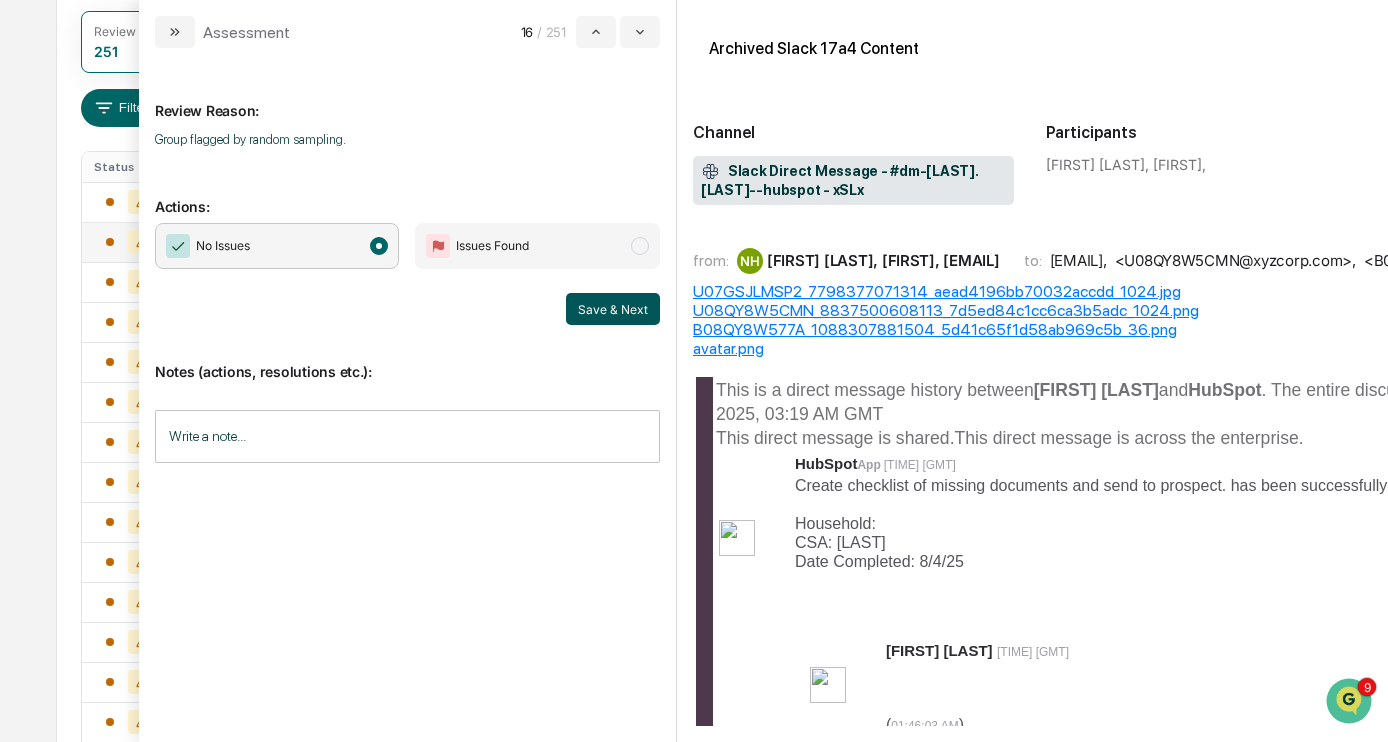 click on "Save & Next" at bounding box center (613, 309) 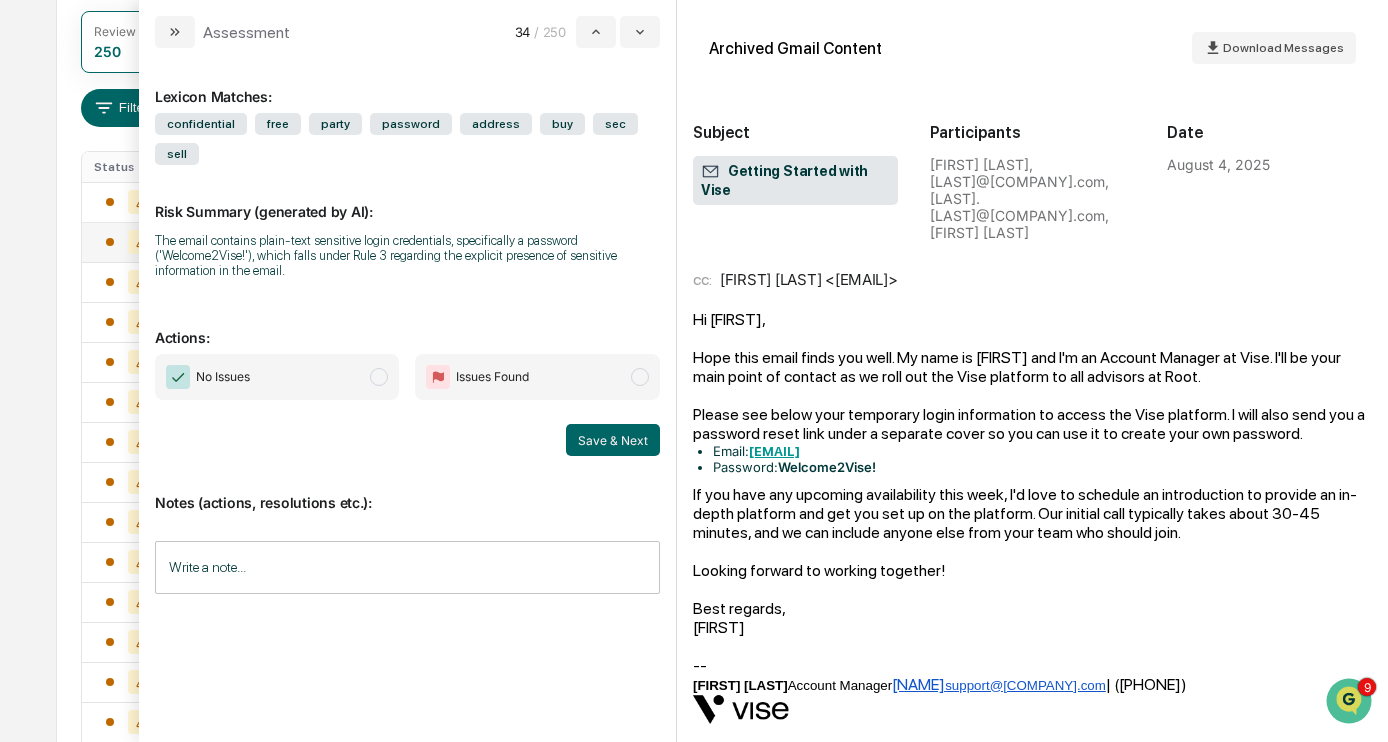 scroll, scrollTop: 19, scrollLeft: 0, axis: vertical 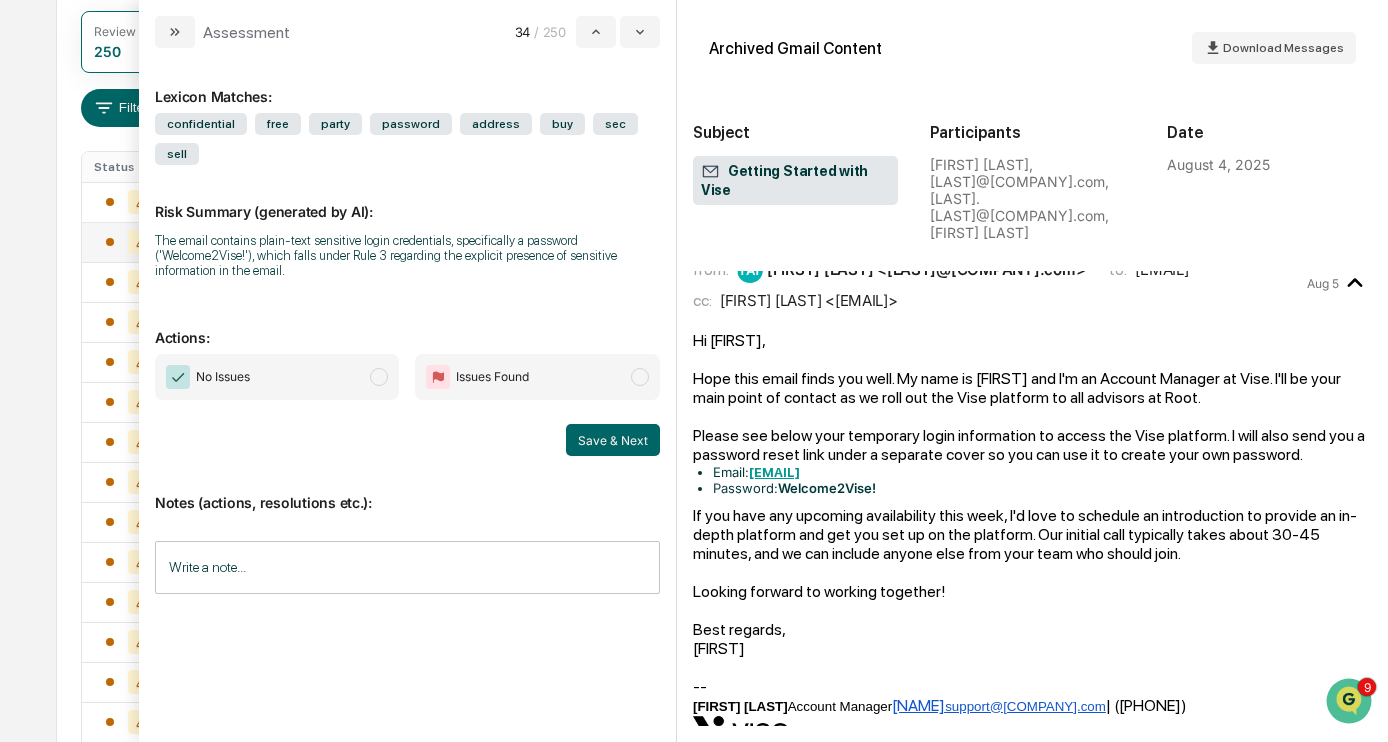 drag, startPoint x: 137, startPoint y: 199, endPoint x: 6, endPoint y: 186, distance: 131.64346 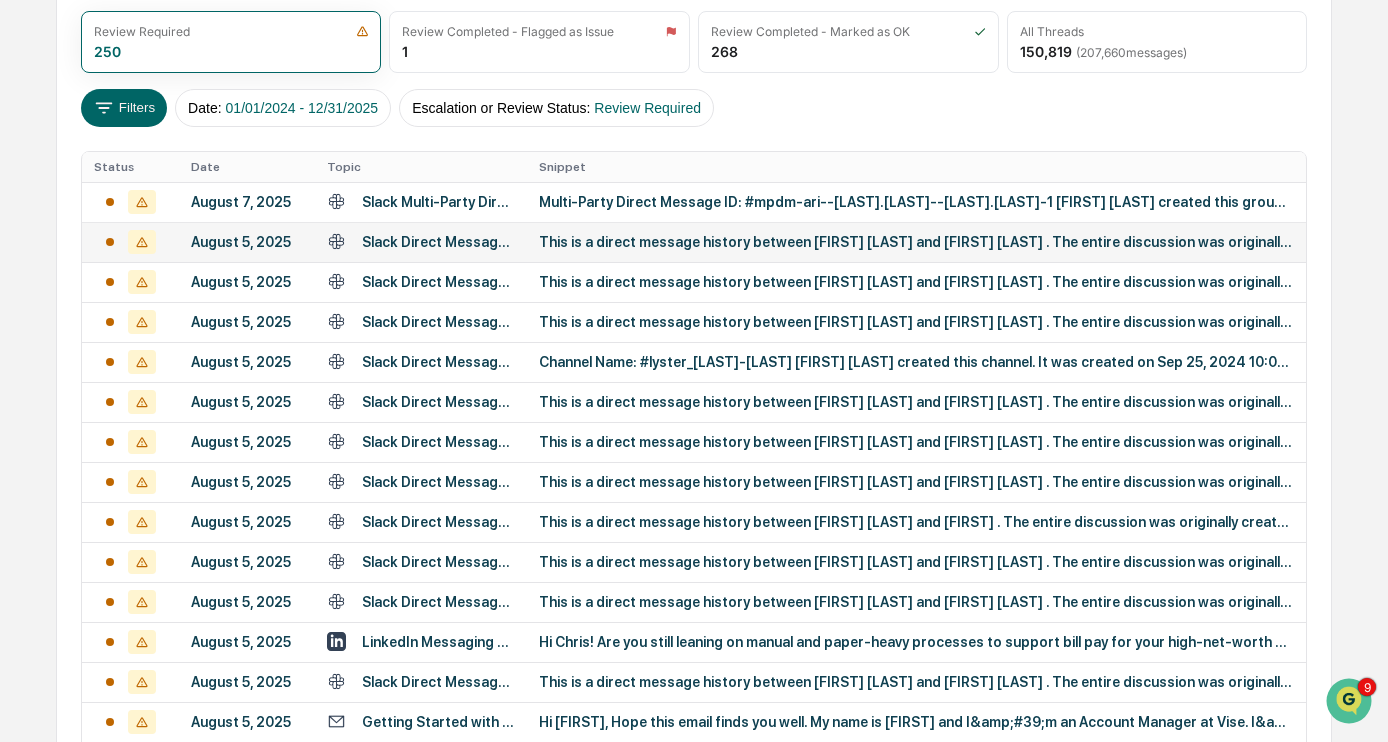 click on "Status" at bounding box center (131, 167) 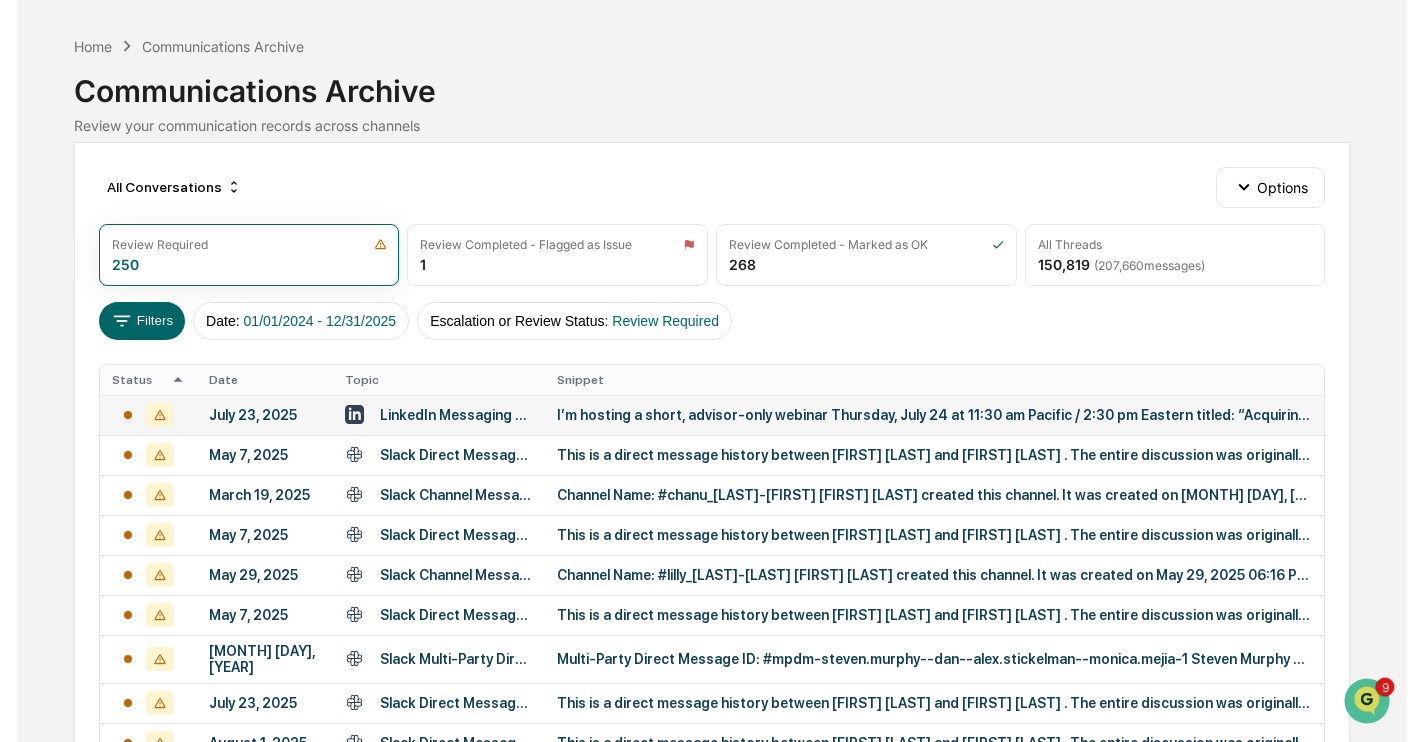 scroll, scrollTop: 68, scrollLeft: 0, axis: vertical 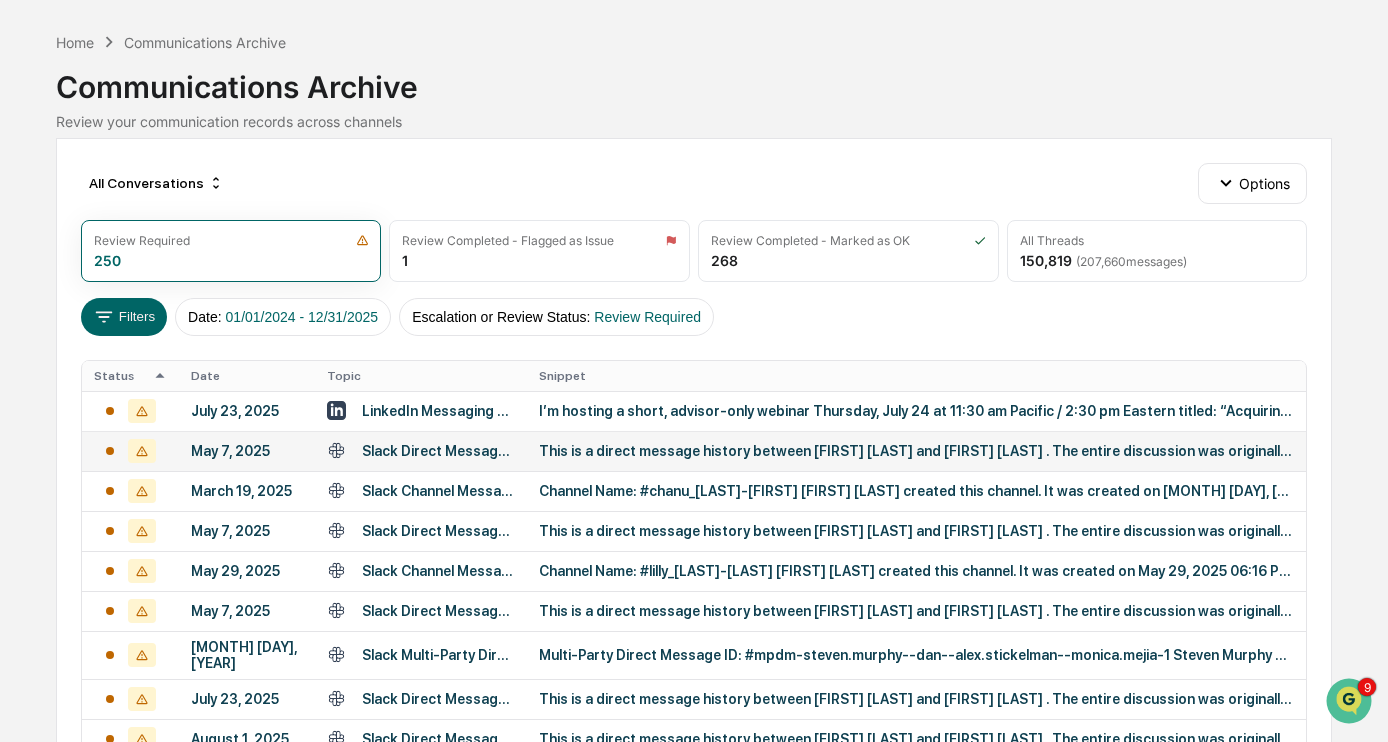 click on "This is a direct message history between [FIRST] [LAST] and [FIRST] [LAST] . The entire discussion was originally created 07 May 2025, 03:18 AM GMT This direct message is shared. This direct message is acr" at bounding box center [917, 451] 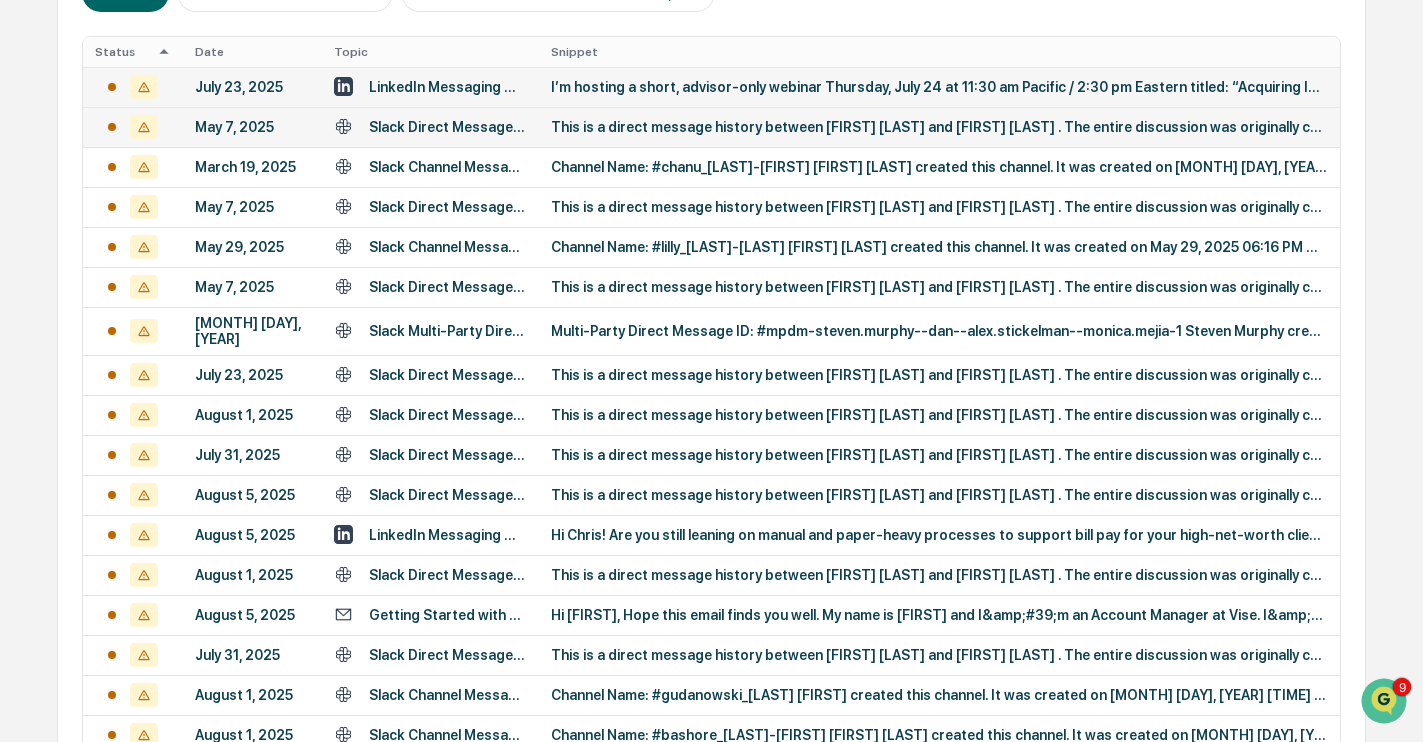 scroll, scrollTop: 394, scrollLeft: 0, axis: vertical 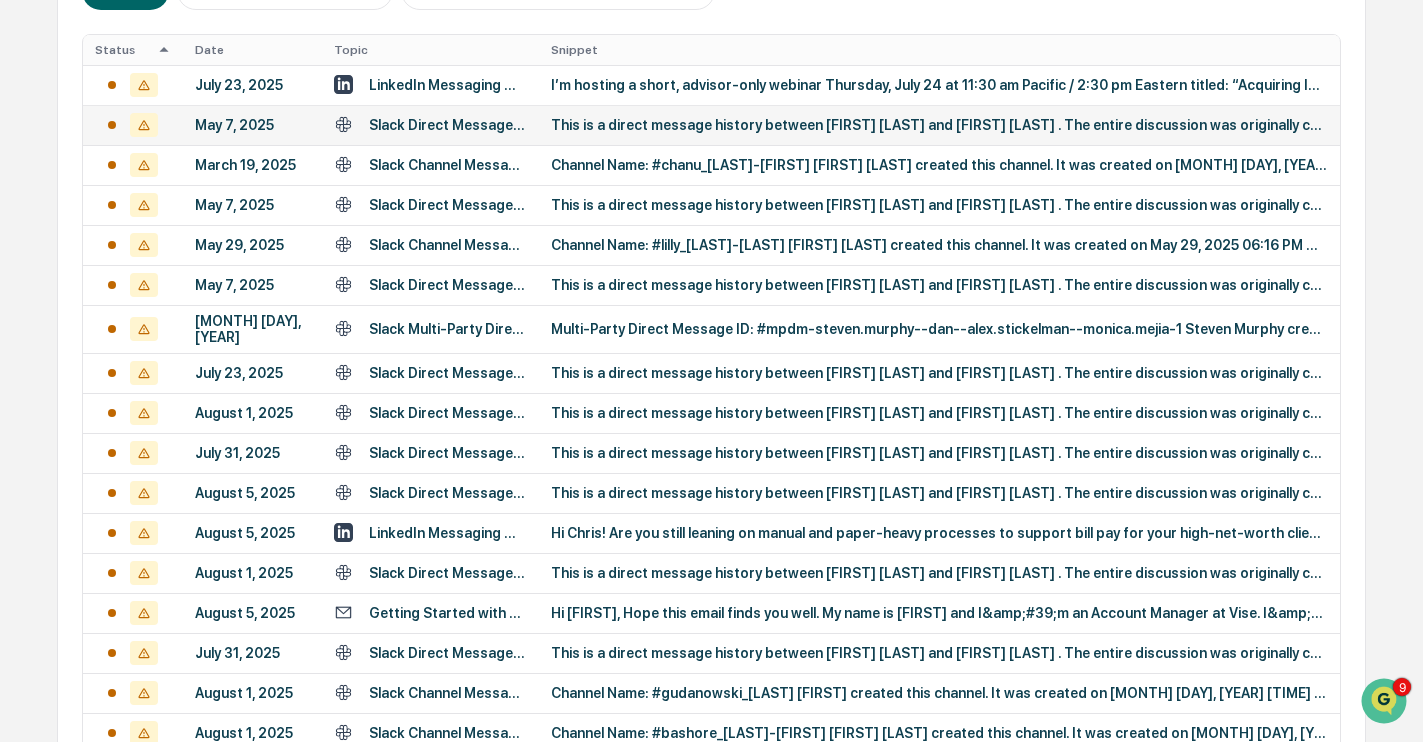 click on "This is a direct message history between [FIRST] [LAST] and [FIRST] [LAST] . The entire discussion was originally created 07 May 2025, 03:18 AM GMT This direct message is shared. This direct message is acr" at bounding box center (939, 125) 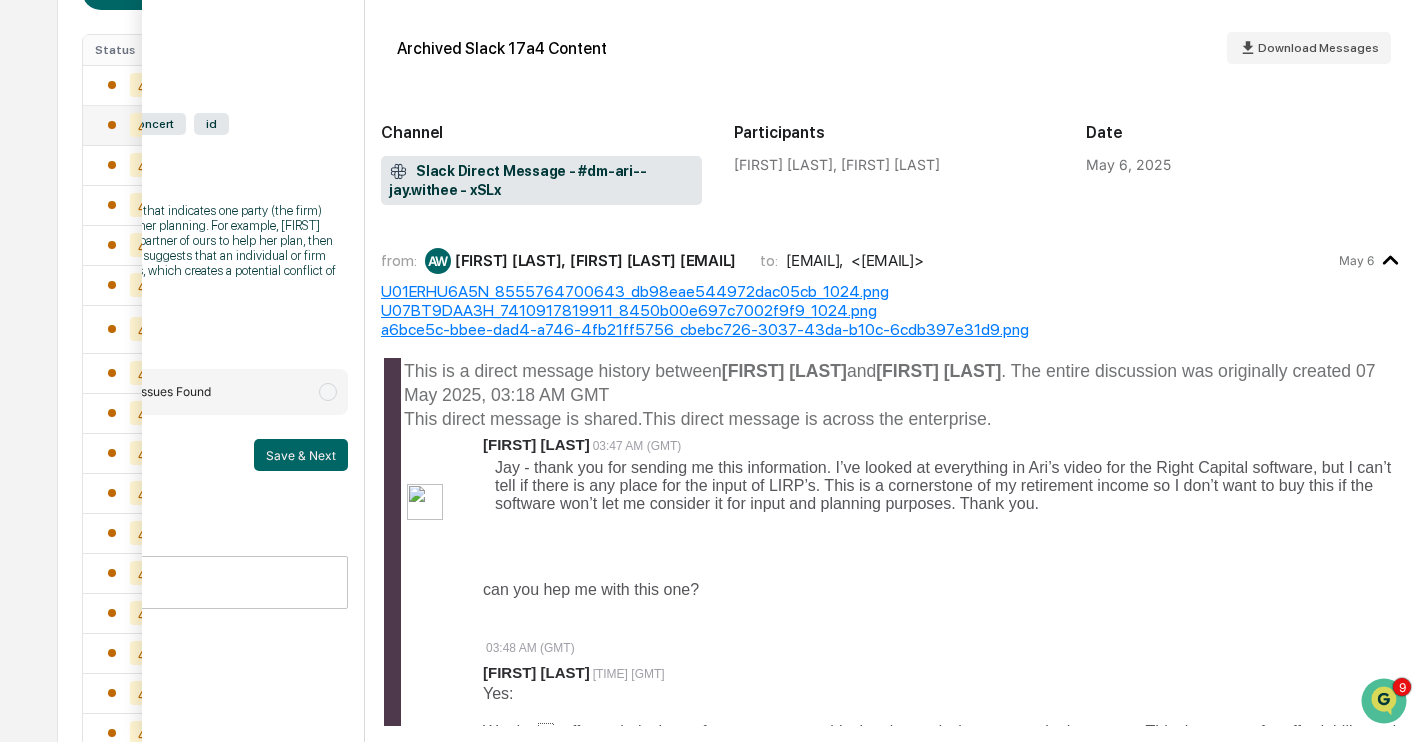 scroll, scrollTop: 0, scrollLeft: 0, axis: both 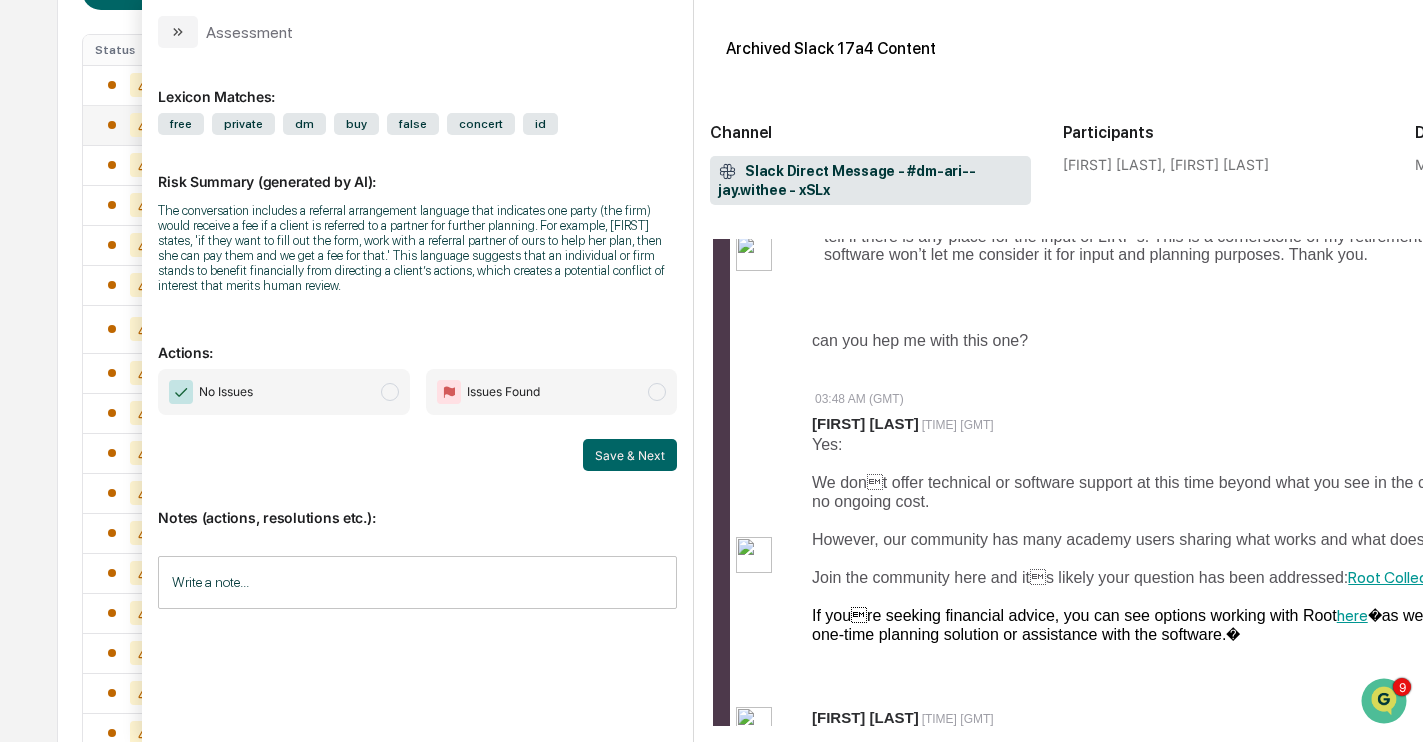 click on "No Issues" at bounding box center (283, 392) 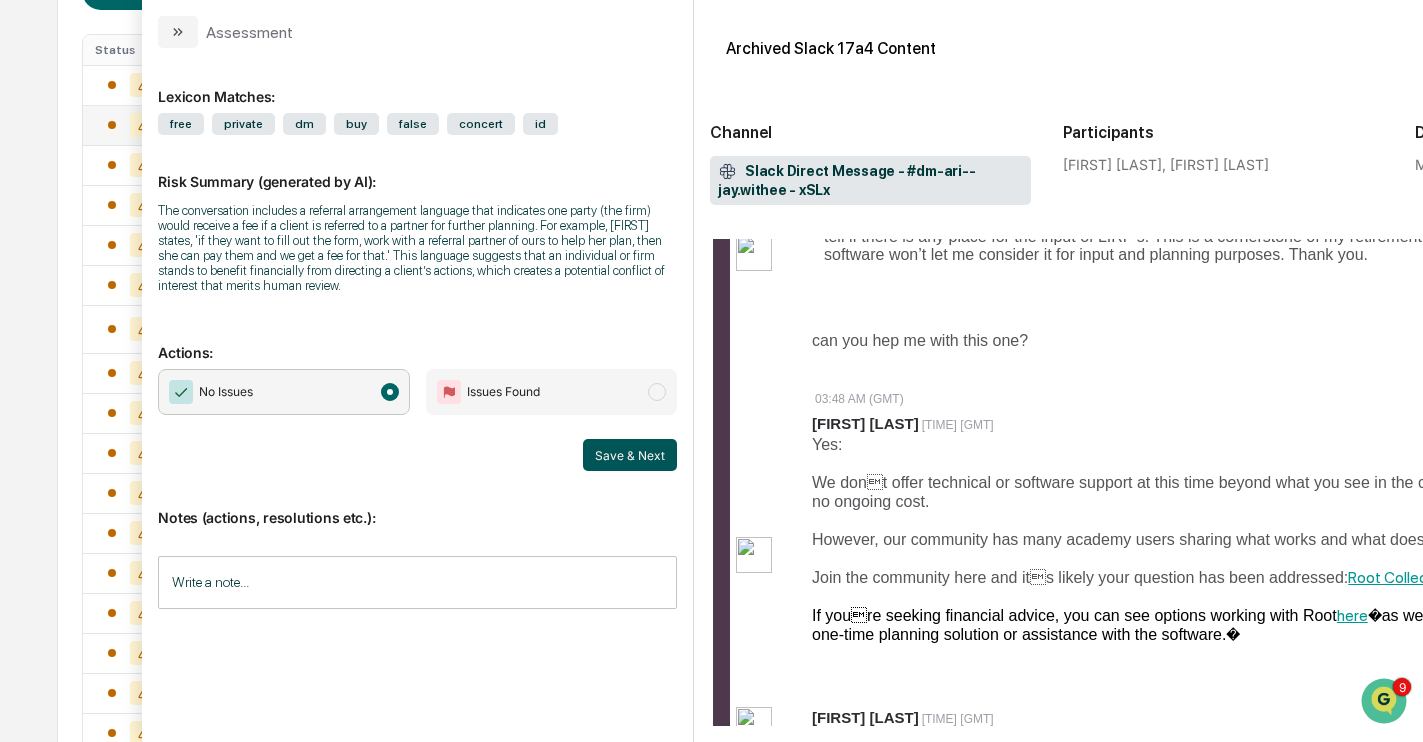 click on "Save & Next" at bounding box center [630, 455] 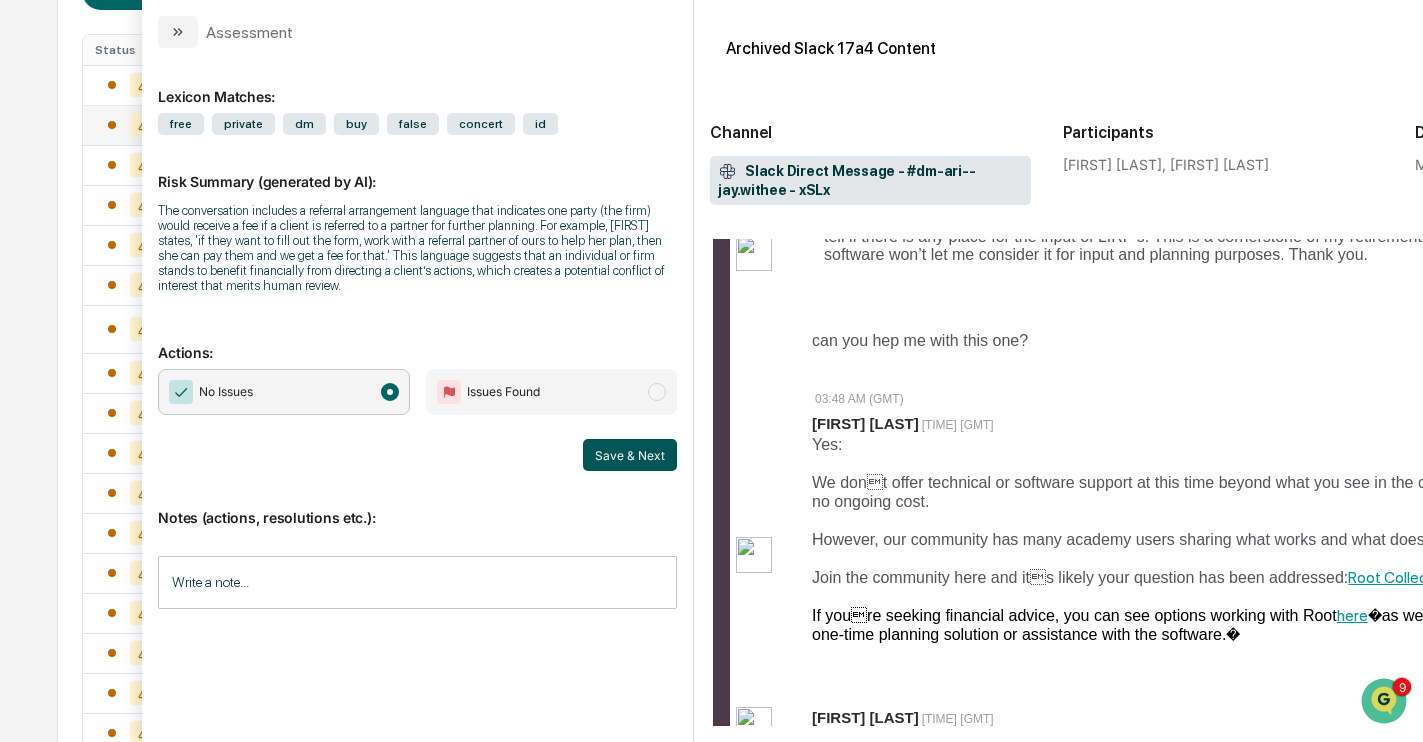 click on "Save & Next" at bounding box center (630, 455) 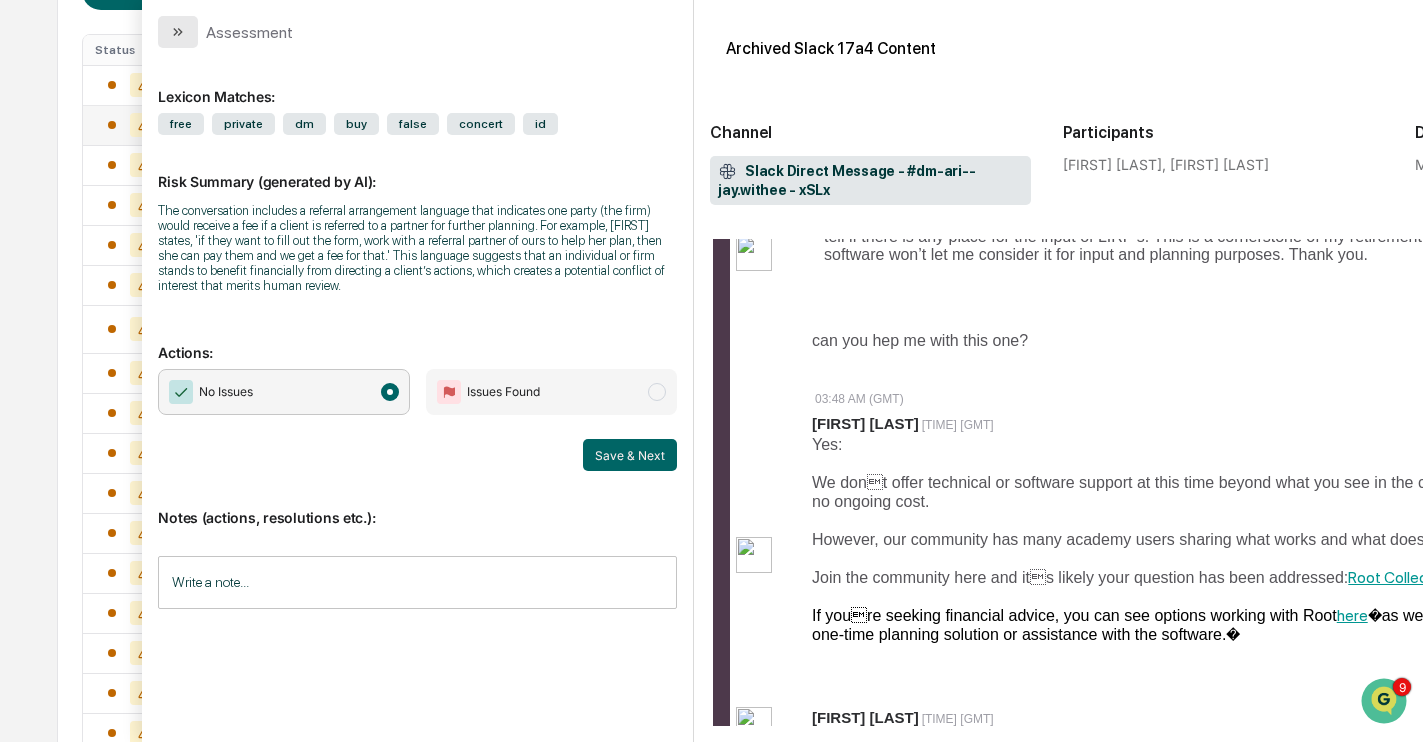 click 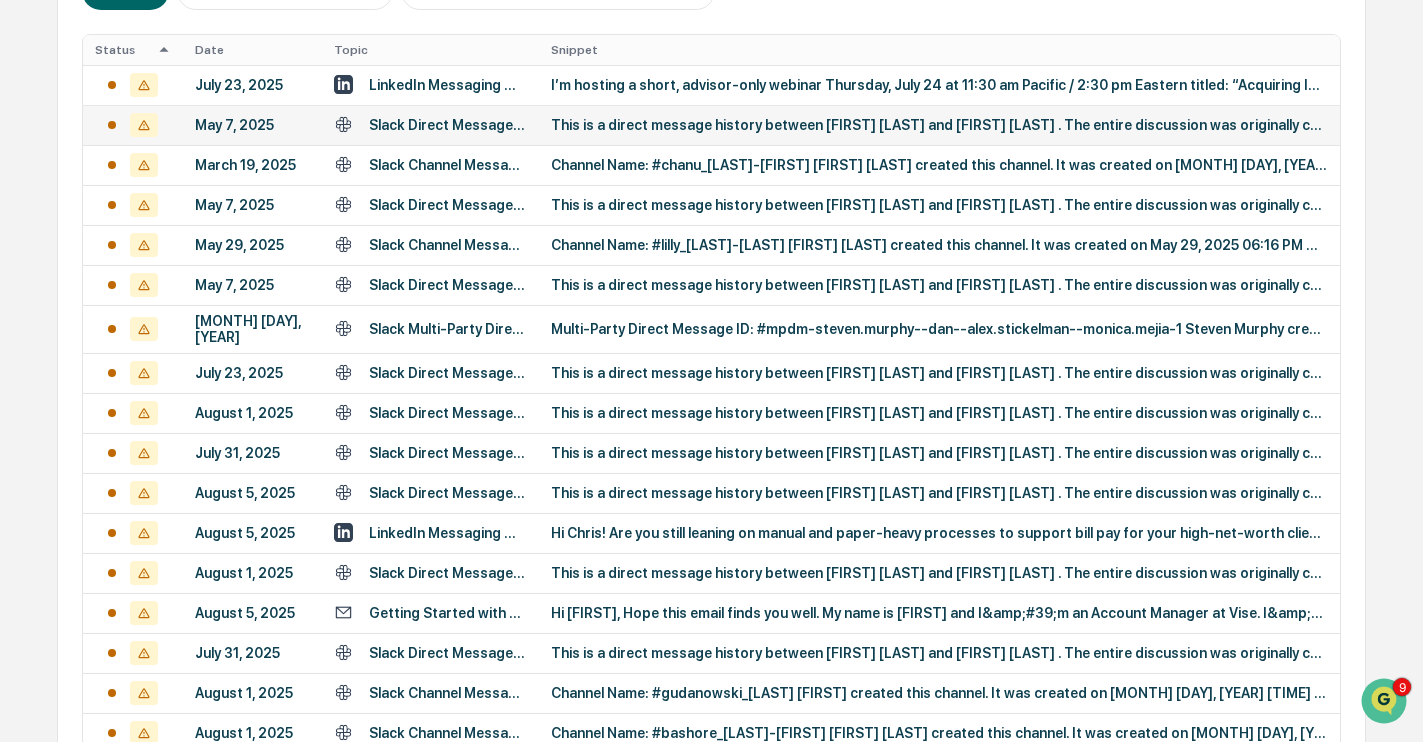 click on "Calendar Manage Tasks Reviews Approval Management Company People, Data, Settings [FIRST] [LAST] Admin •  Root Financial Partners Home Communications Archive Communications Archive Review your communication records across channels All Conversations Options Review Required 250 Review Completed - Flagged as Issue 1 Review Completed - Marked as OK 268 All Threads 150,884   ( 207,745  messages) Filters Date : 01/01/2024 - 12/31/2025 Escalation or Review Status : Review Required Status Date Topic Snippet July 23, 2025 LinkedIn Messaging Messages with Christopher Riboli, CPA, CFP®, • Mark McKenna Little I’m hosting a short, advisor-only webinar Thursday, July 24 at 11:30 am Pacific / 2:30 pm Eastern titled:
“Acquiring Ideal Clients in the Age of Uncertainty.”
It’s totally free, and there’s nothing... May 7, 2025 Slack Direct Message - #dm-ari--jay.withee - xSLx March 19, 2025 Slack Channel Message - #chanu_jennifer-luis - xSLx May 7, 2025 May 29, 2025 May 7, 2025 August 2, 2025 July 23, 2025 1" at bounding box center (711, 412) 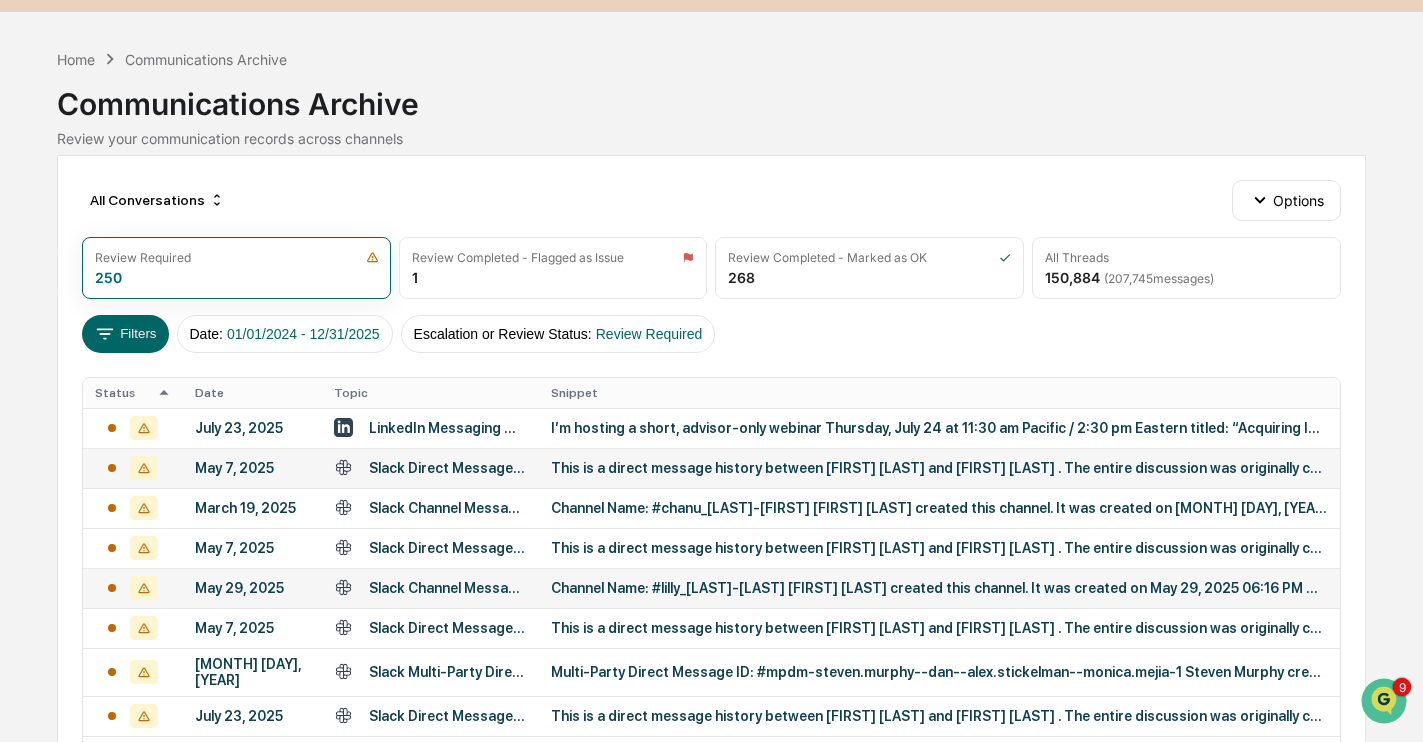 scroll, scrollTop: 0, scrollLeft: 0, axis: both 